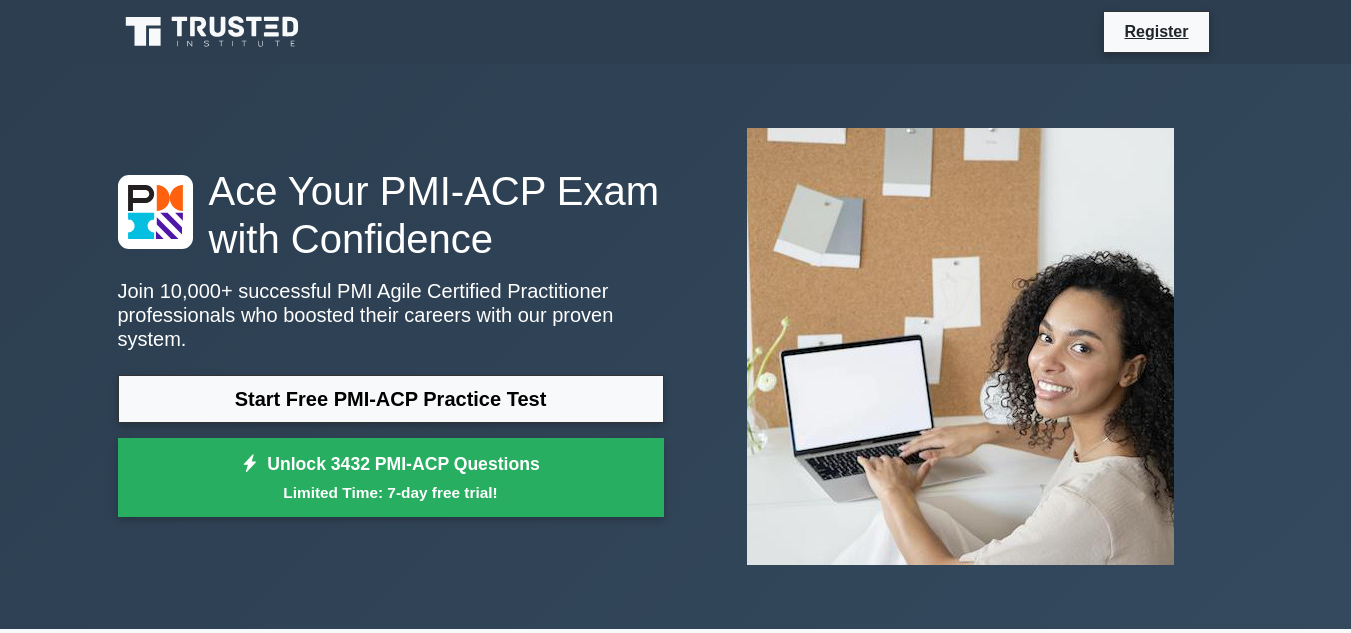 scroll, scrollTop: 0, scrollLeft: 0, axis: both 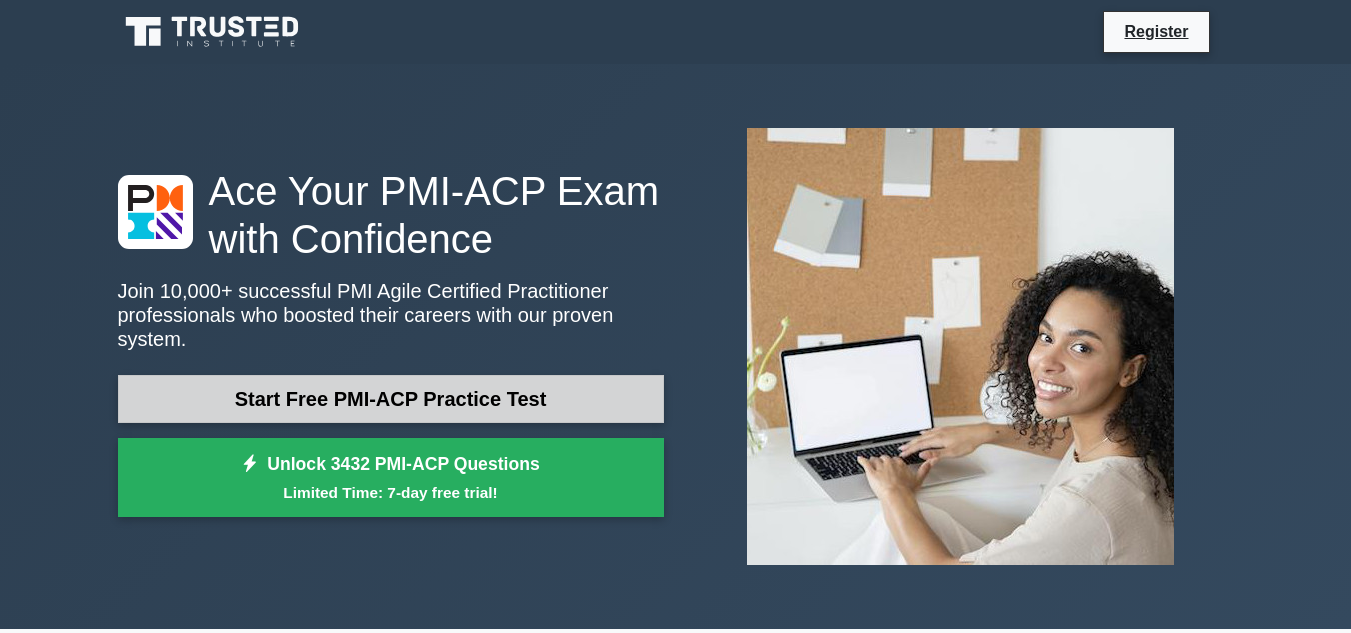click on "Start Free PMI-ACP Practice Test" at bounding box center [391, 399] 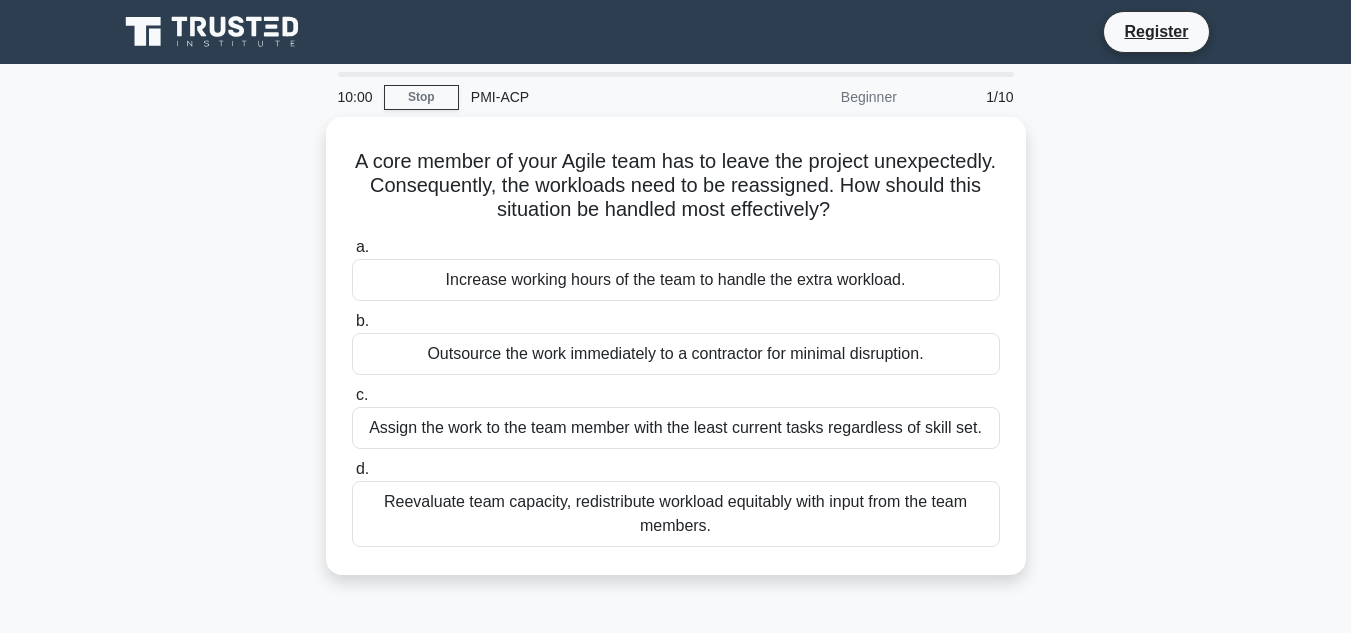 scroll, scrollTop: 0, scrollLeft: 0, axis: both 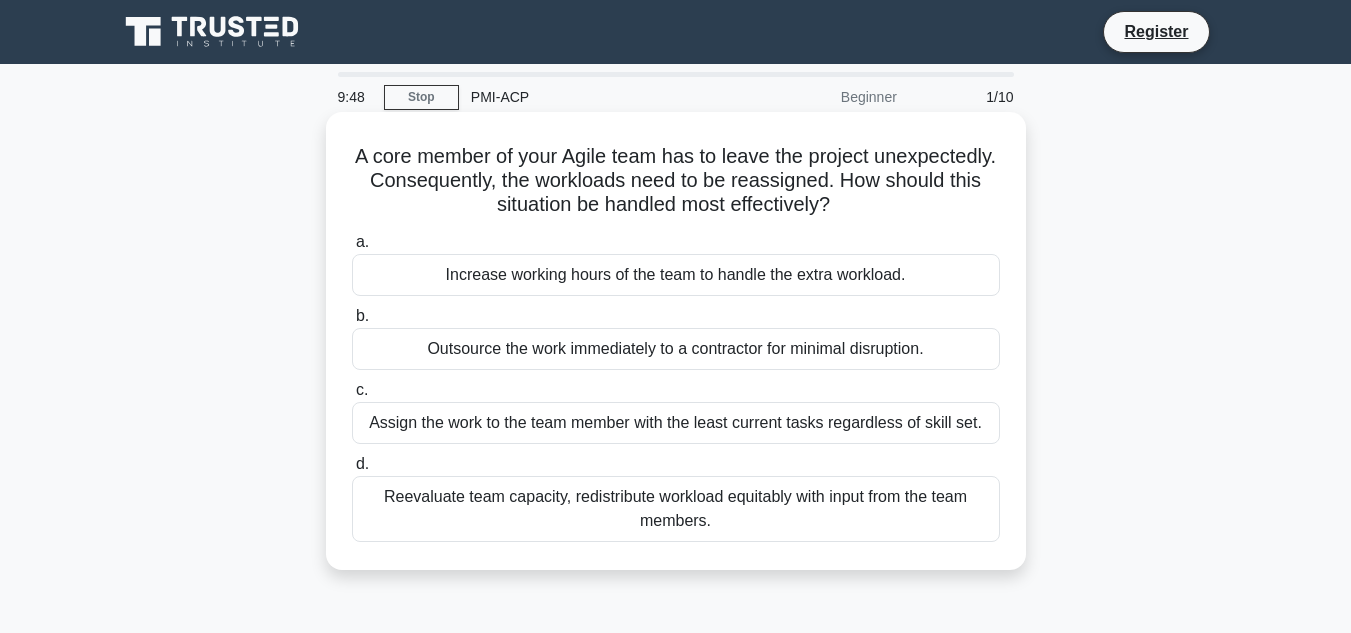click on "Reevaluate team capacity, redistribute workload equitably with input from the team members." at bounding box center [676, 509] 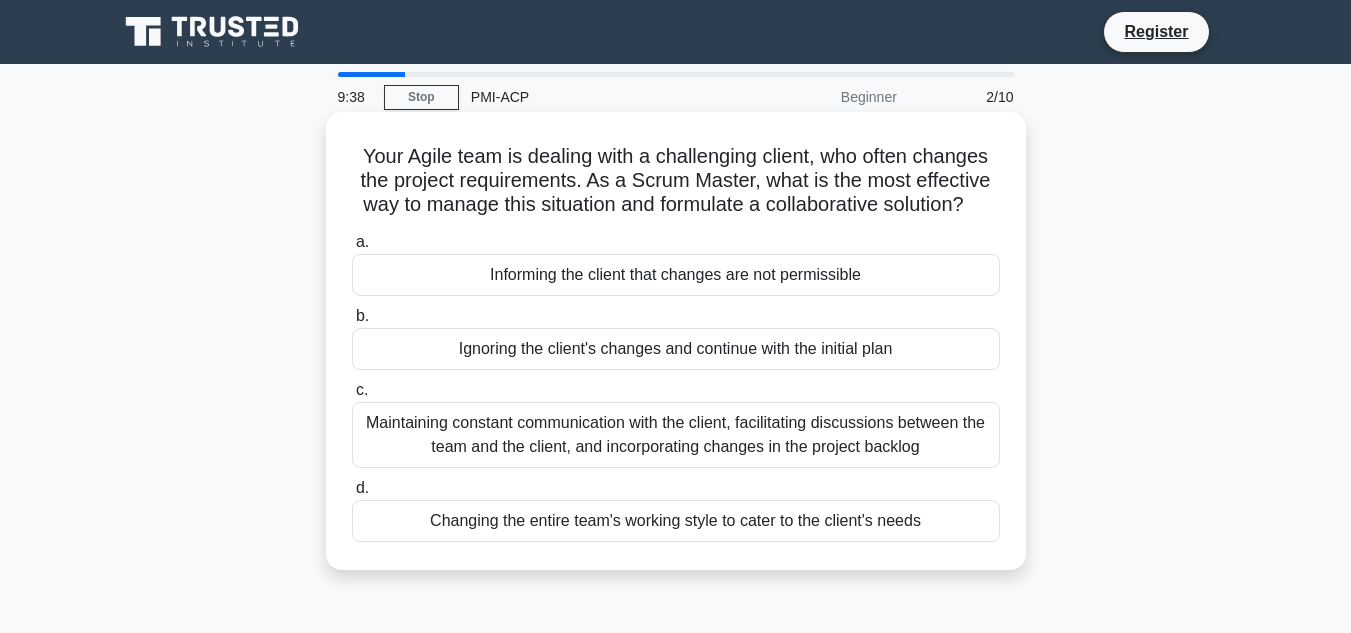 click on "Maintaining constant communication with the client, facilitating discussions between the team and the client, and incorporating changes in the project backlog" at bounding box center (676, 435) 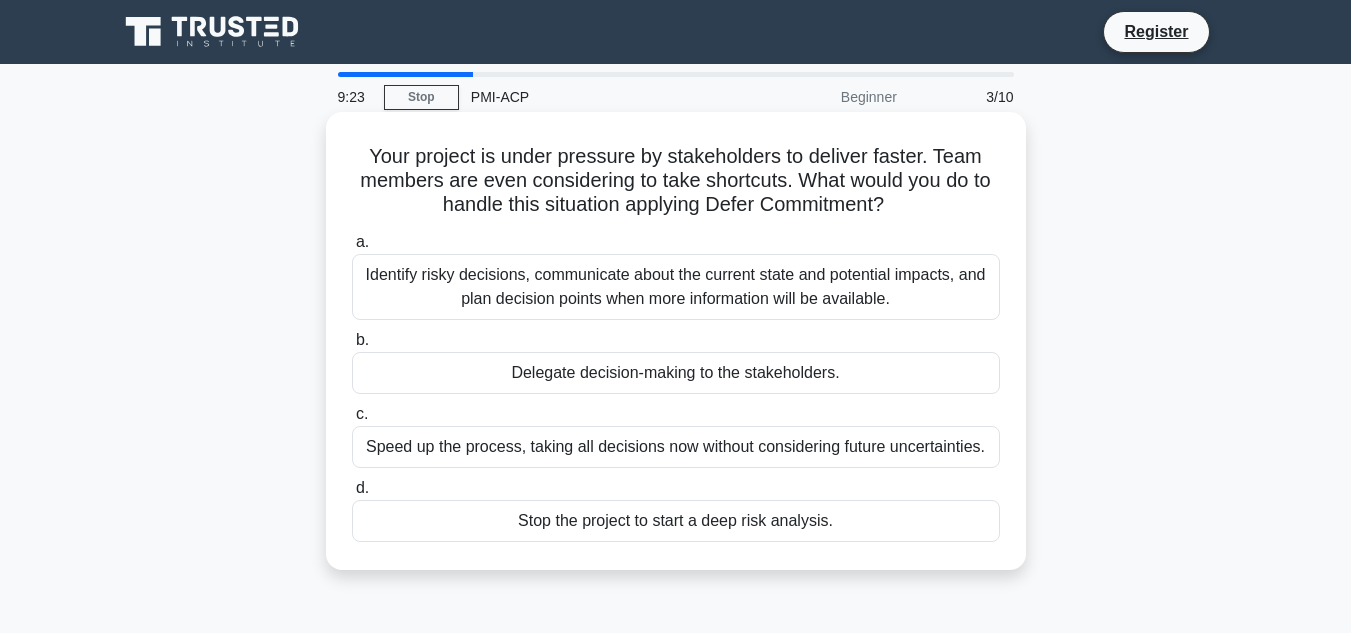 click on "Identify risky decisions, communicate about the current state and potential impacts, and plan decision points when more information will be available." at bounding box center (676, 287) 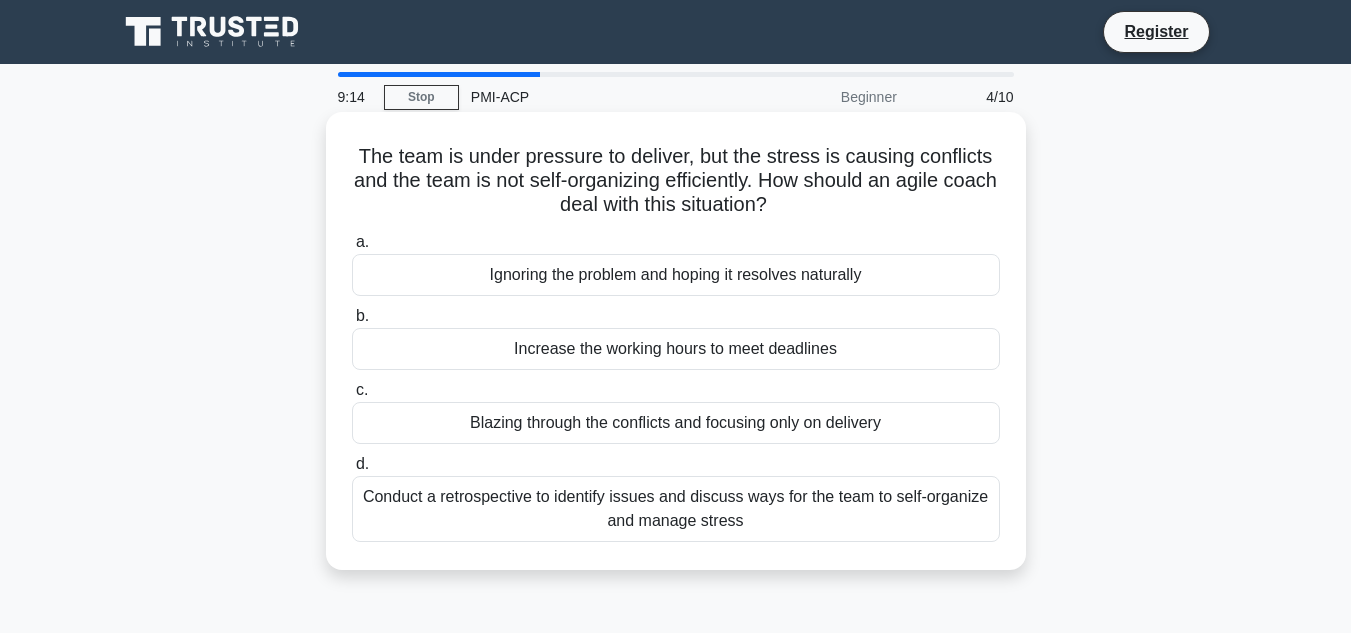 click on "Conduct a retrospective to identify issues and discuss ways for the team to self-organize and manage stress" at bounding box center (676, 509) 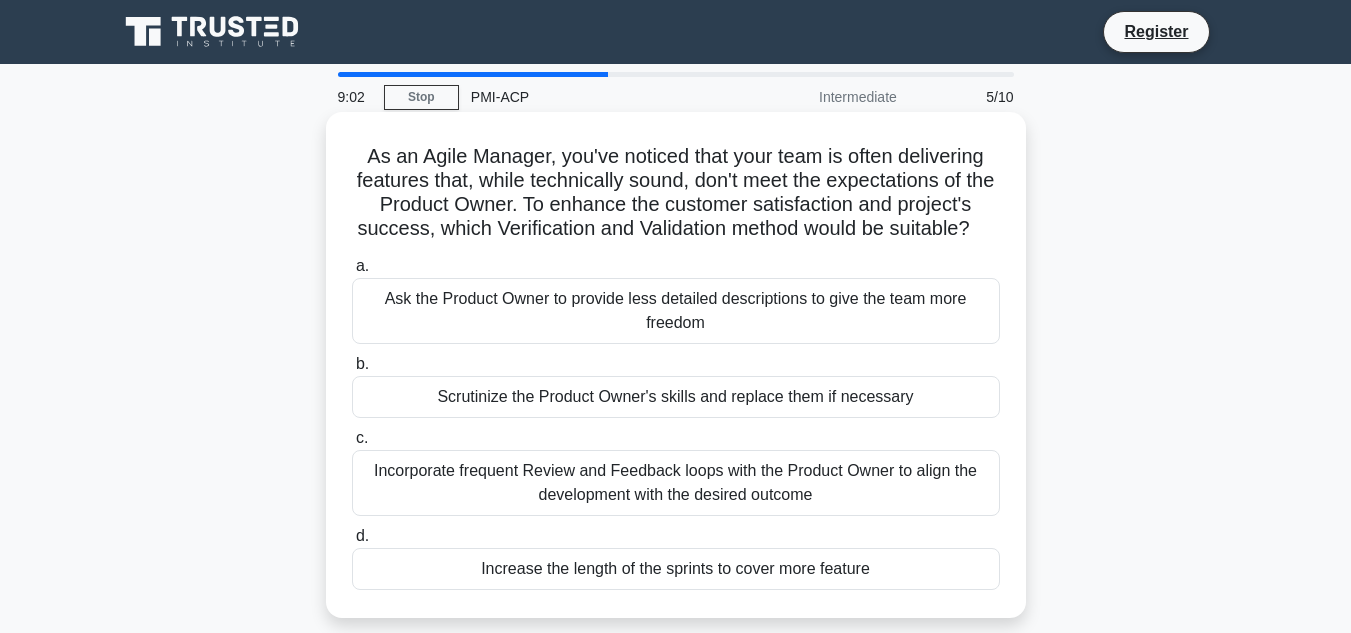 click on "Incorporate frequent Review and Feedback loops with the Product Owner to align the development with the desired outcome" at bounding box center [676, 483] 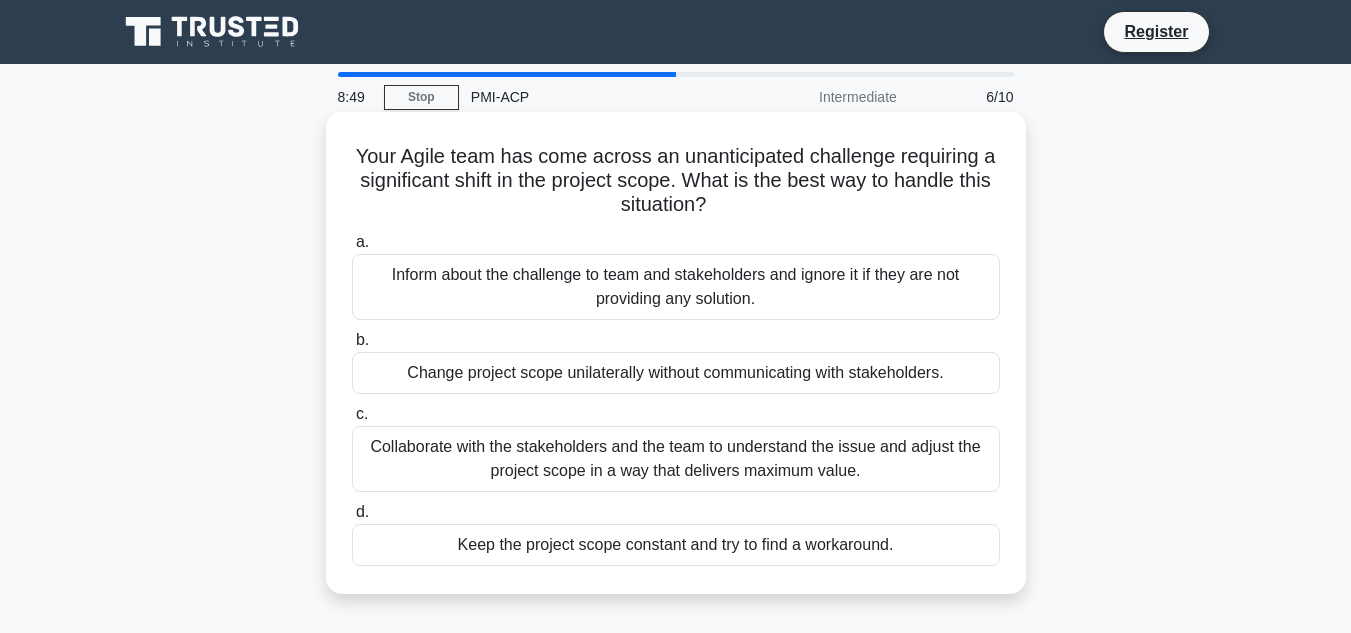 click on "Collaborate with the stakeholders and the team to understand the issue and adjust the project scope in a way that delivers maximum value." at bounding box center [676, 459] 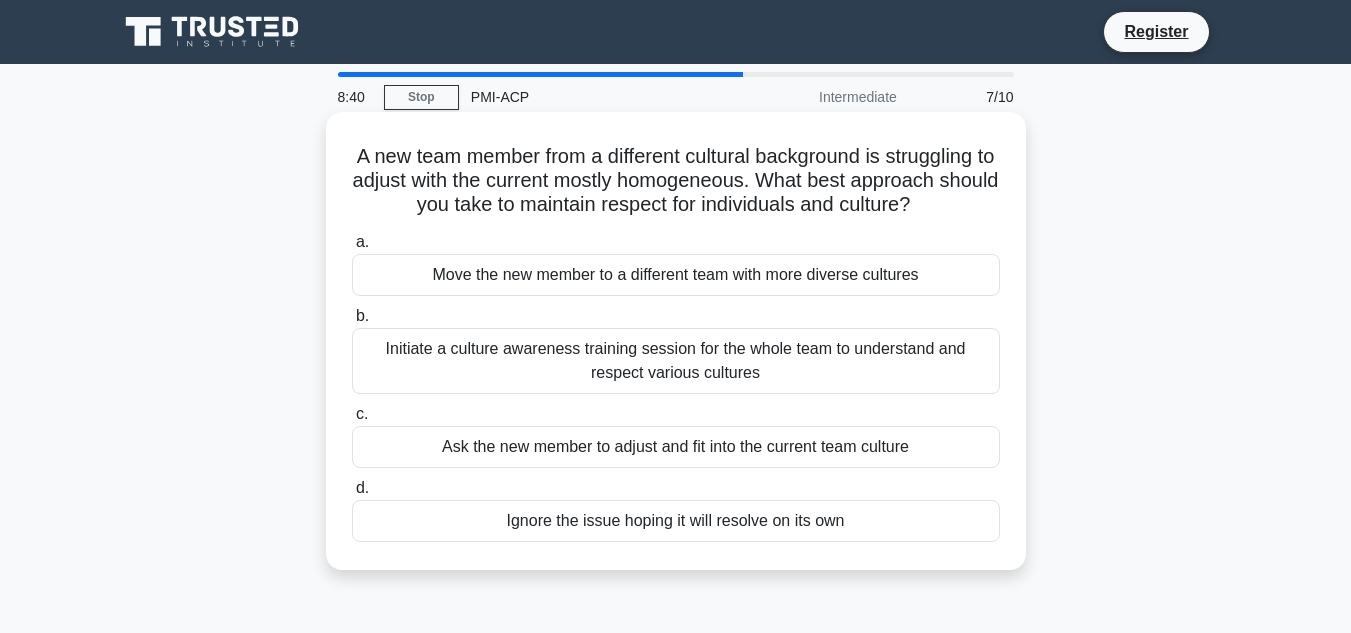 click on "Initiate a culture awareness training session for the whole team to understand and respect various cultures" at bounding box center (676, 361) 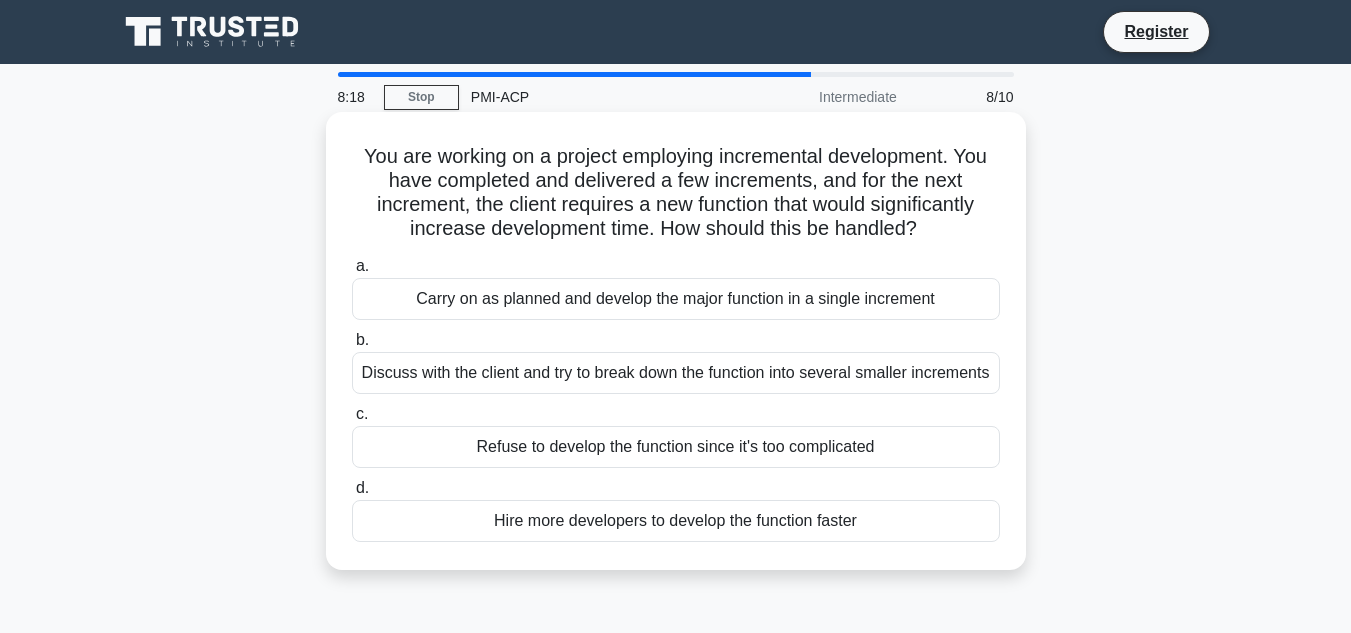 click on "Discuss with the client and try to break down the function into several smaller increments" at bounding box center (676, 373) 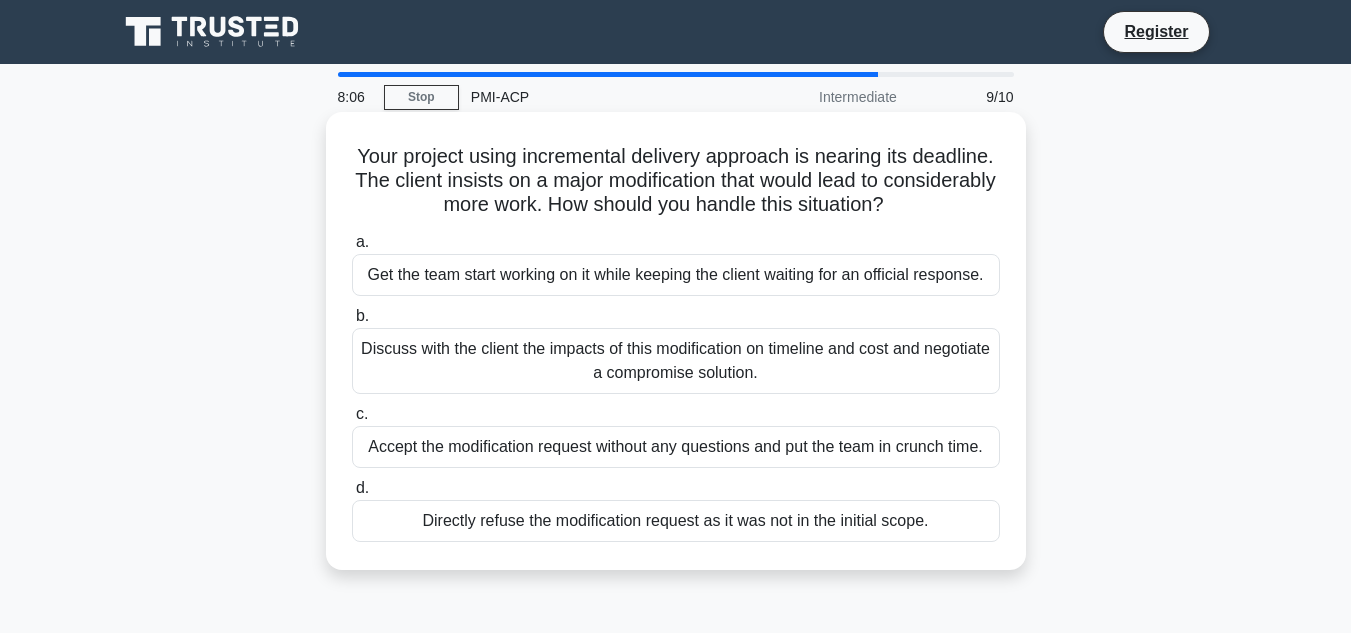 click on "Discuss with the client the impacts of this modification on timeline and cost and negotiate a compromise solution." at bounding box center (676, 361) 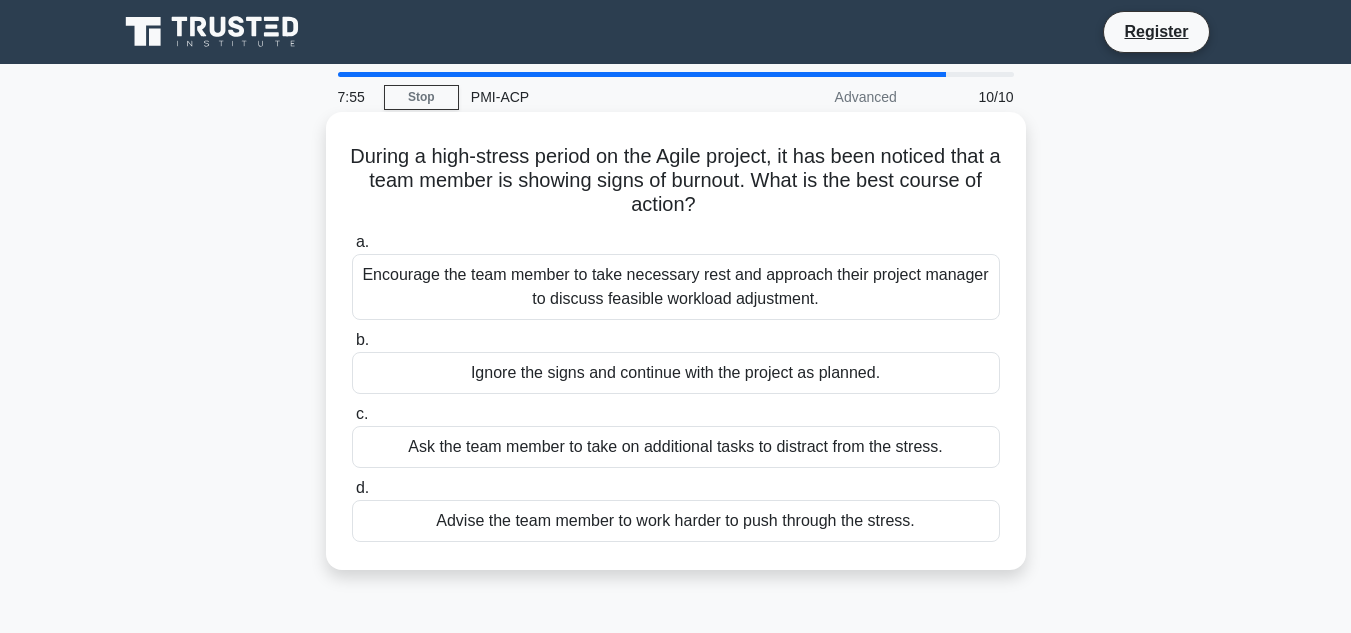 click on "Encourage the team member to take necessary rest and approach their project manager to discuss feasible workload adjustment." at bounding box center [676, 287] 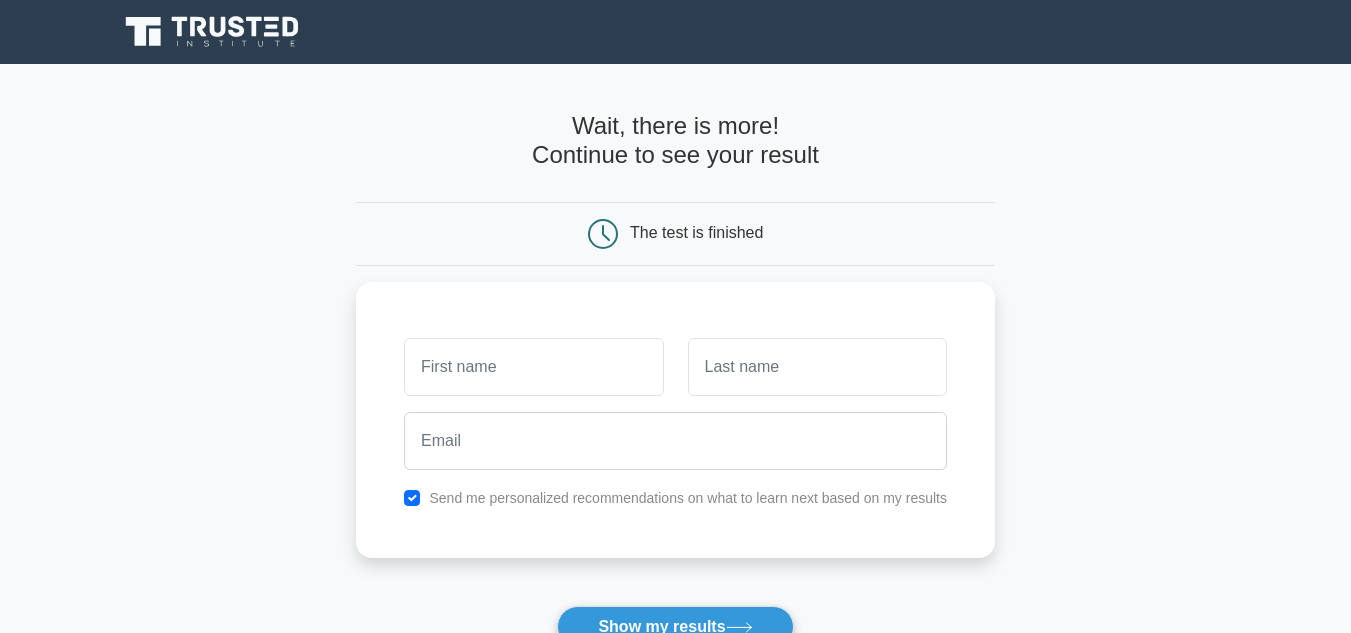 scroll, scrollTop: 0, scrollLeft: 0, axis: both 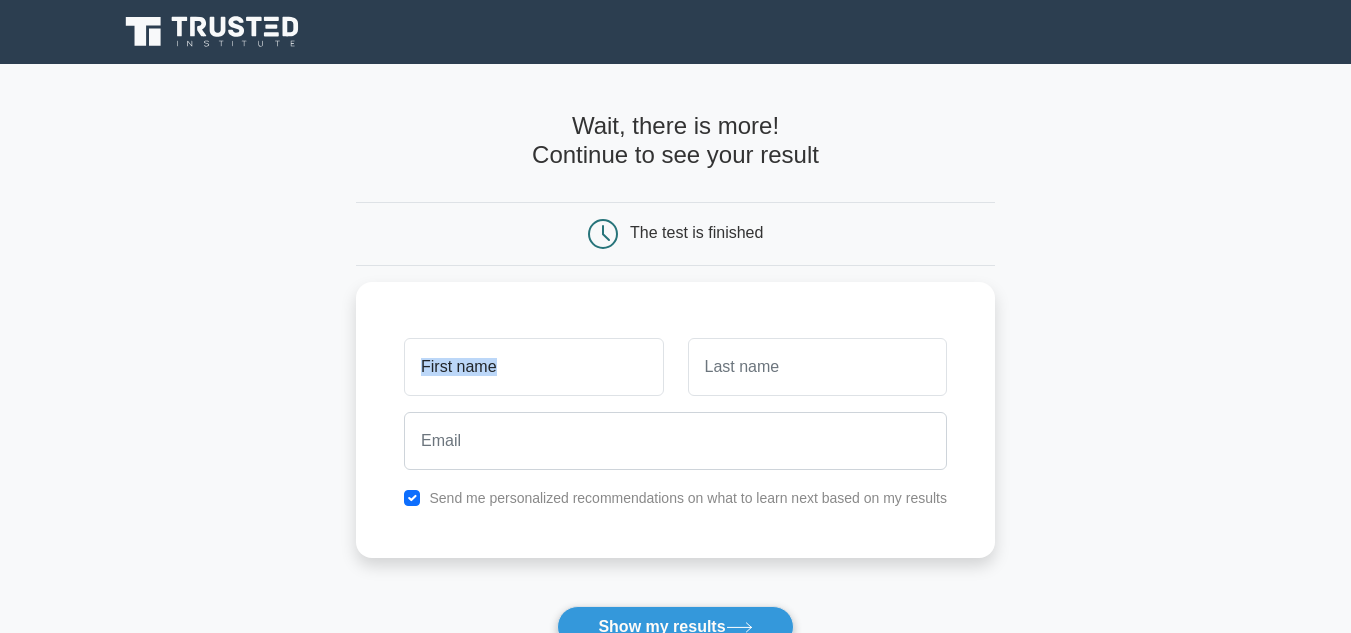 drag, startPoint x: 1350, startPoint y: 260, endPoint x: 1350, endPoint y: 345, distance: 85 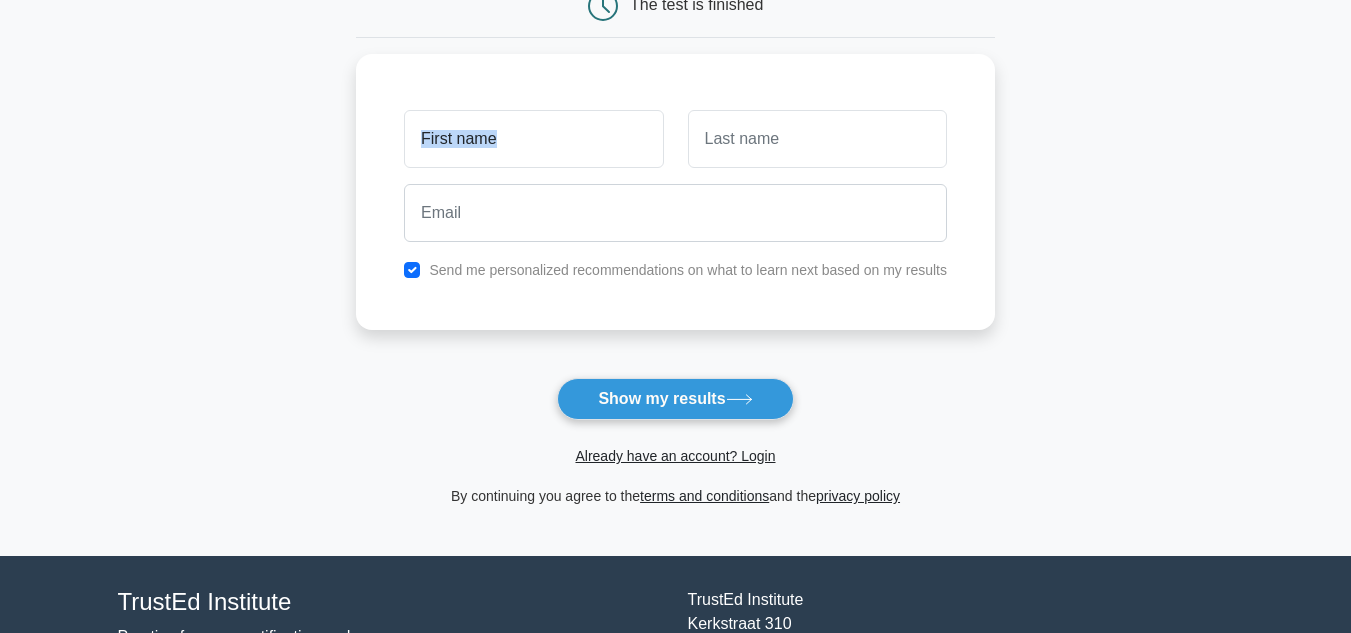 scroll, scrollTop: 238, scrollLeft: 0, axis: vertical 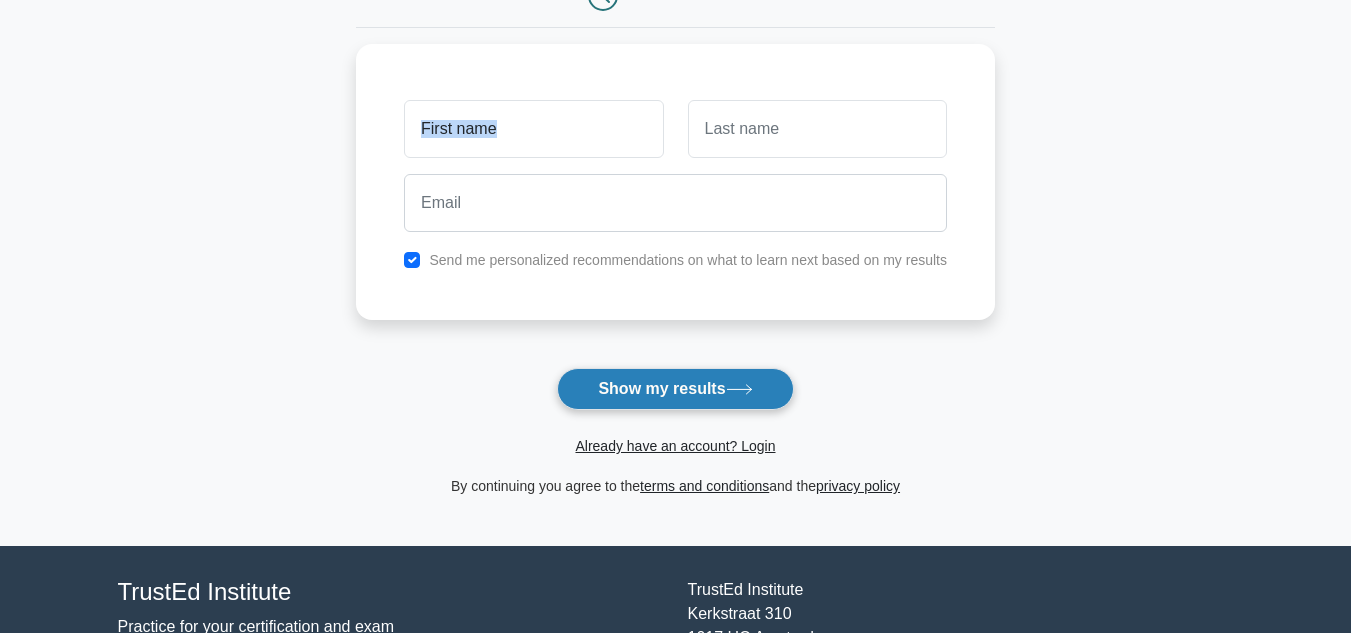 click on "Show my results" at bounding box center [675, 389] 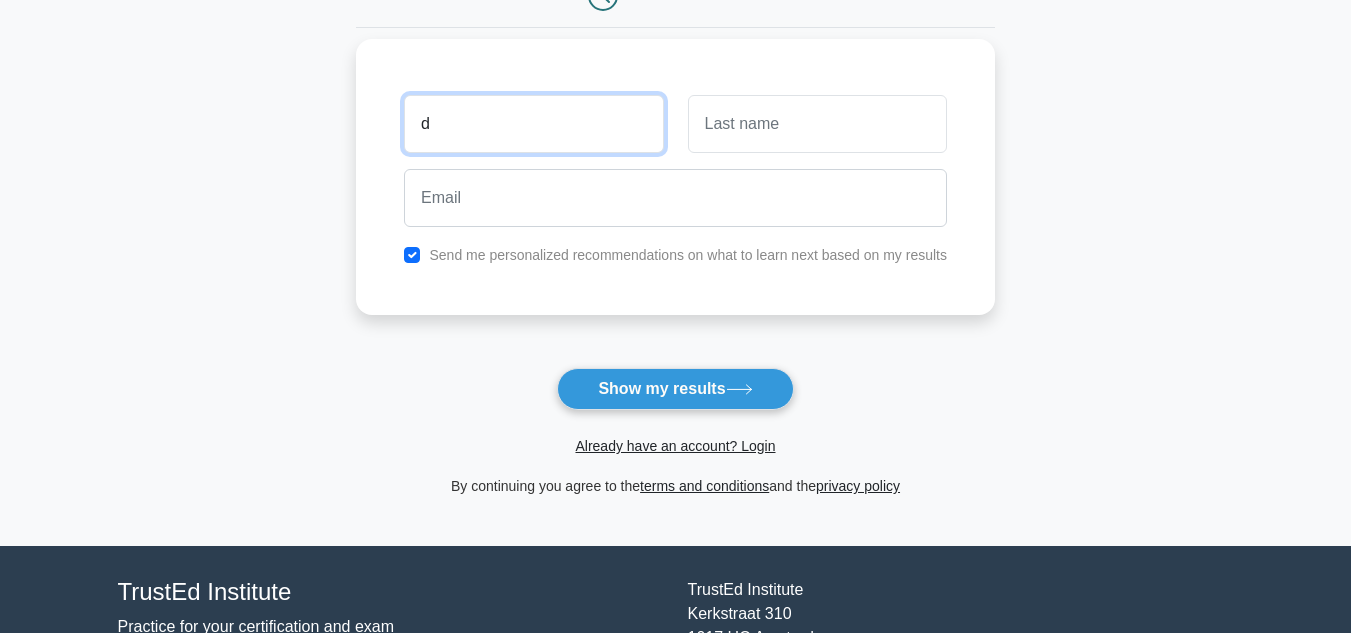 type on "Dhara" 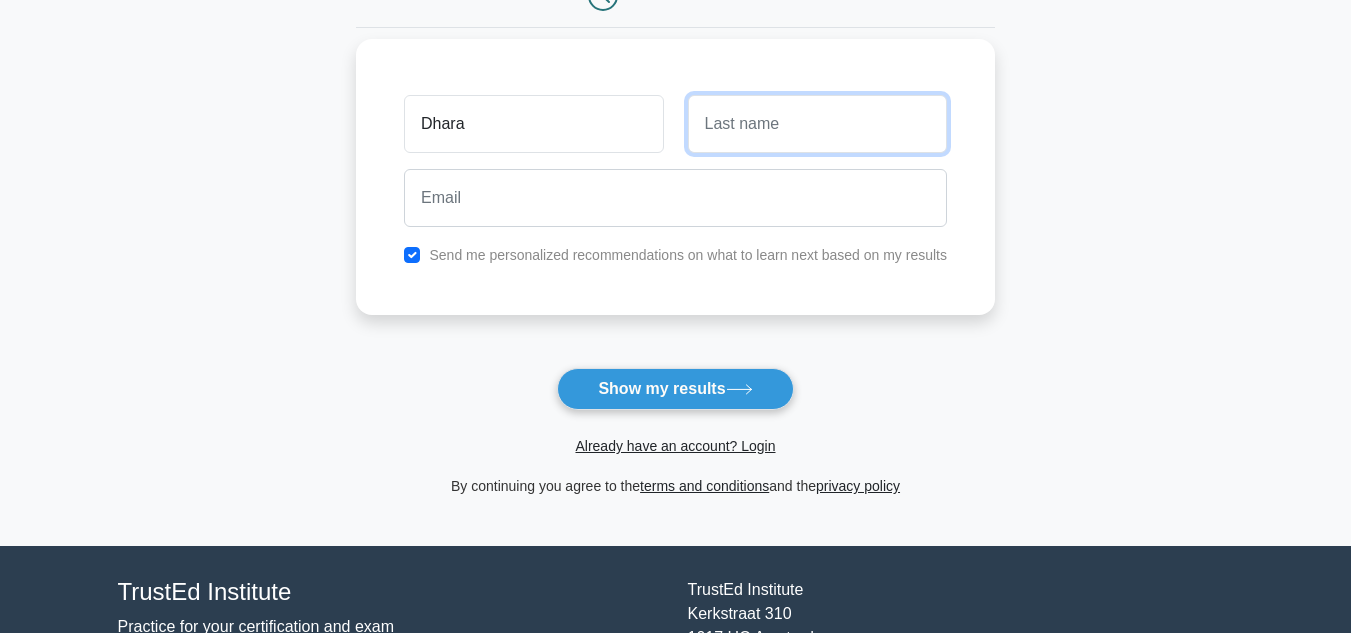 click at bounding box center [817, 124] 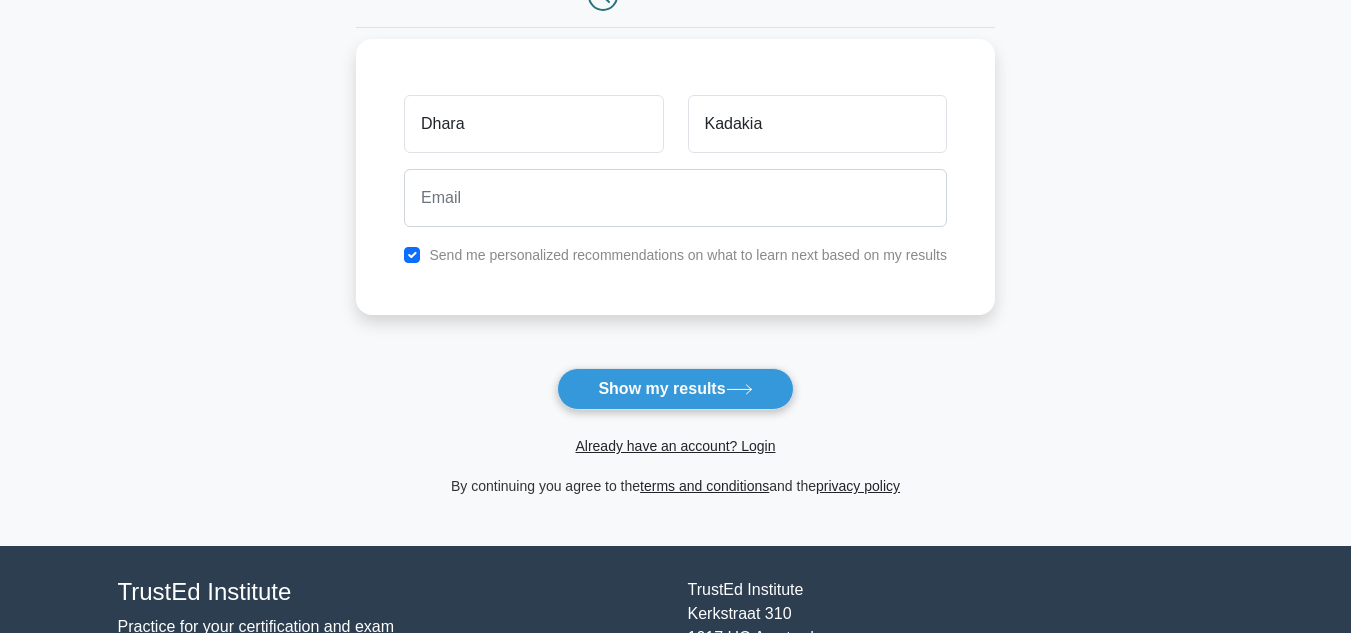 drag, startPoint x: 402, startPoint y: 266, endPoint x: 413, endPoint y: 258, distance: 13.601471 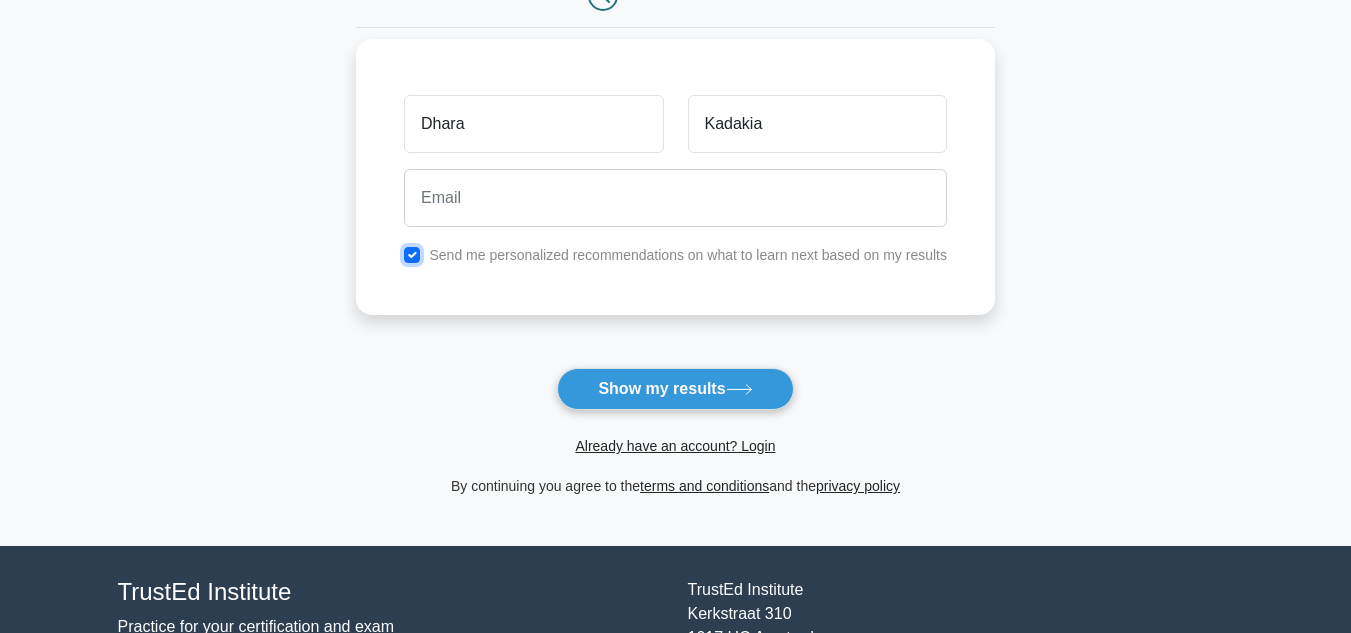 click at bounding box center (412, 255) 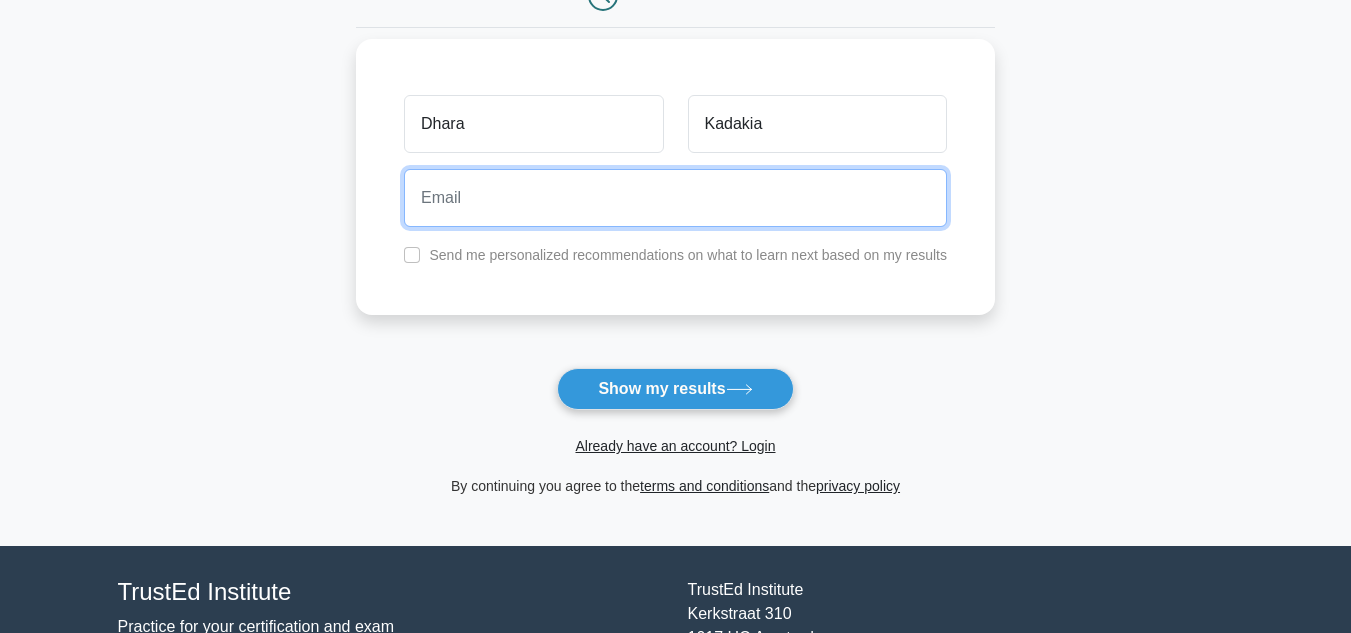 click at bounding box center (675, 198) 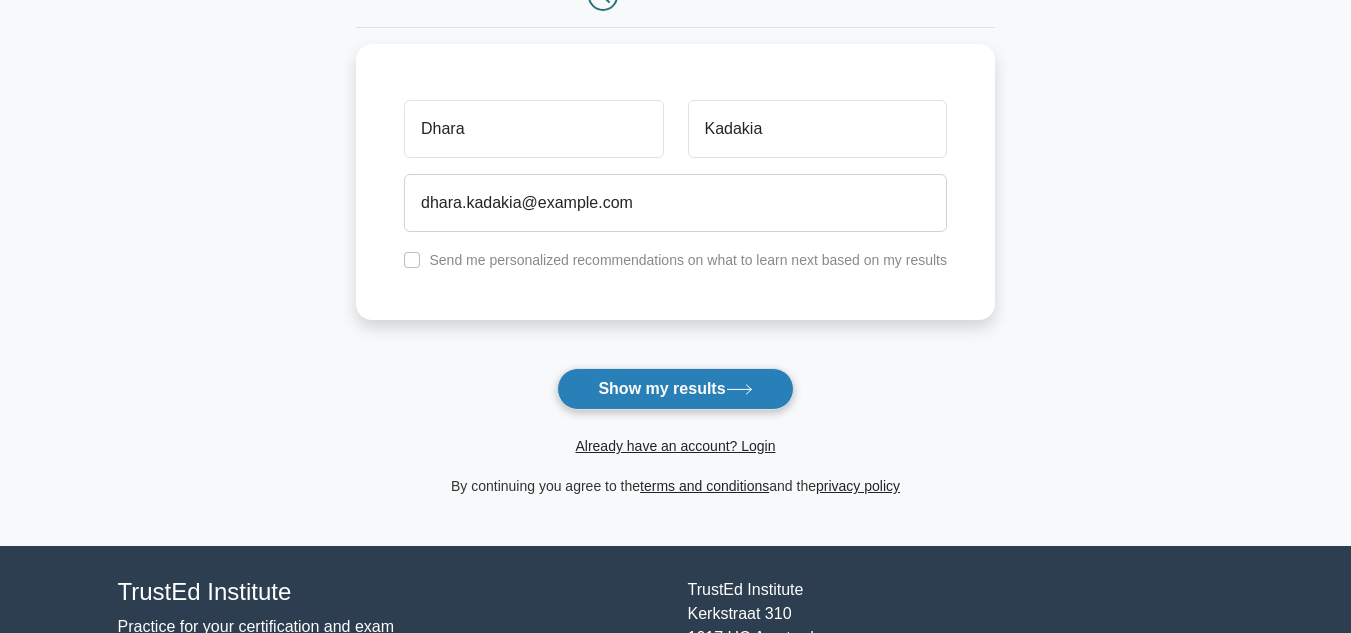 click on "Show my results" at bounding box center [675, 389] 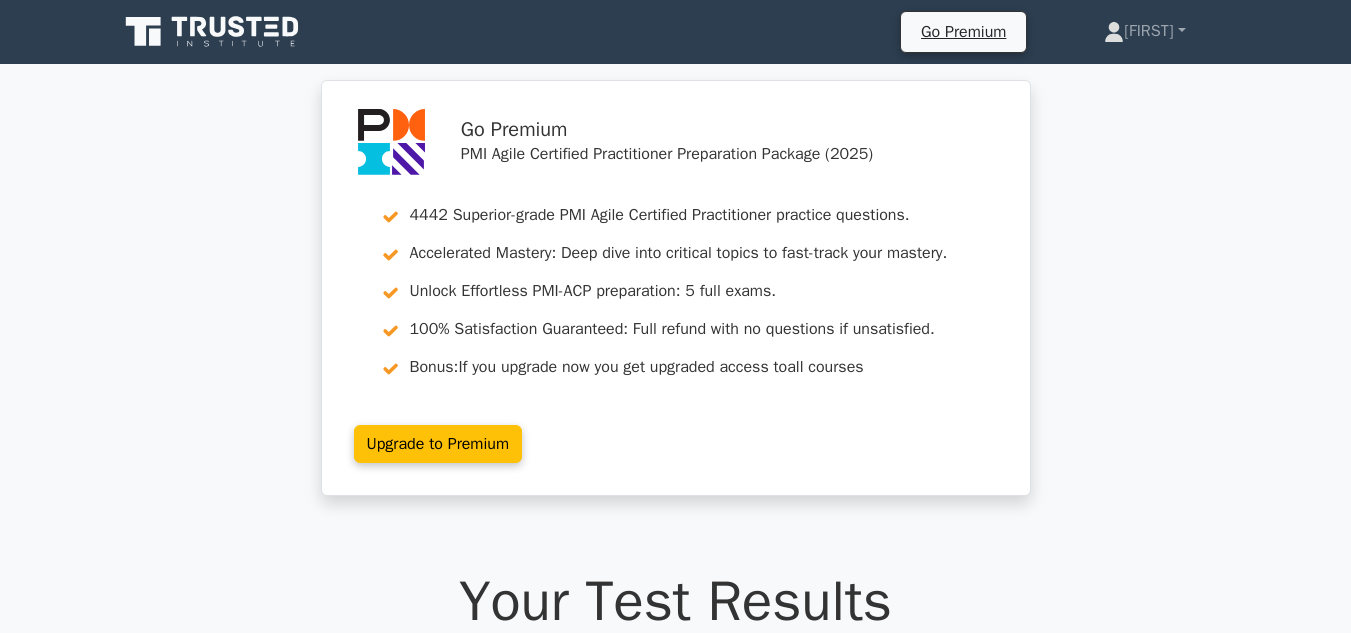 scroll, scrollTop: 0, scrollLeft: 0, axis: both 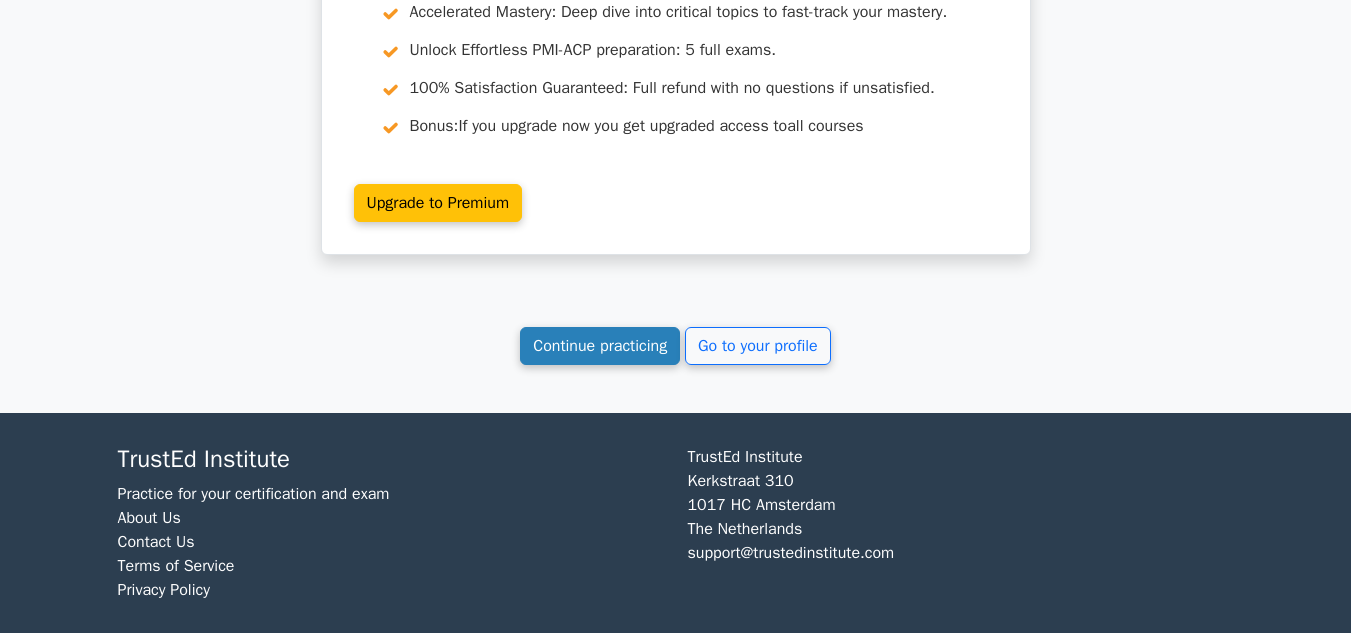 click on "Continue practicing" at bounding box center (600, 346) 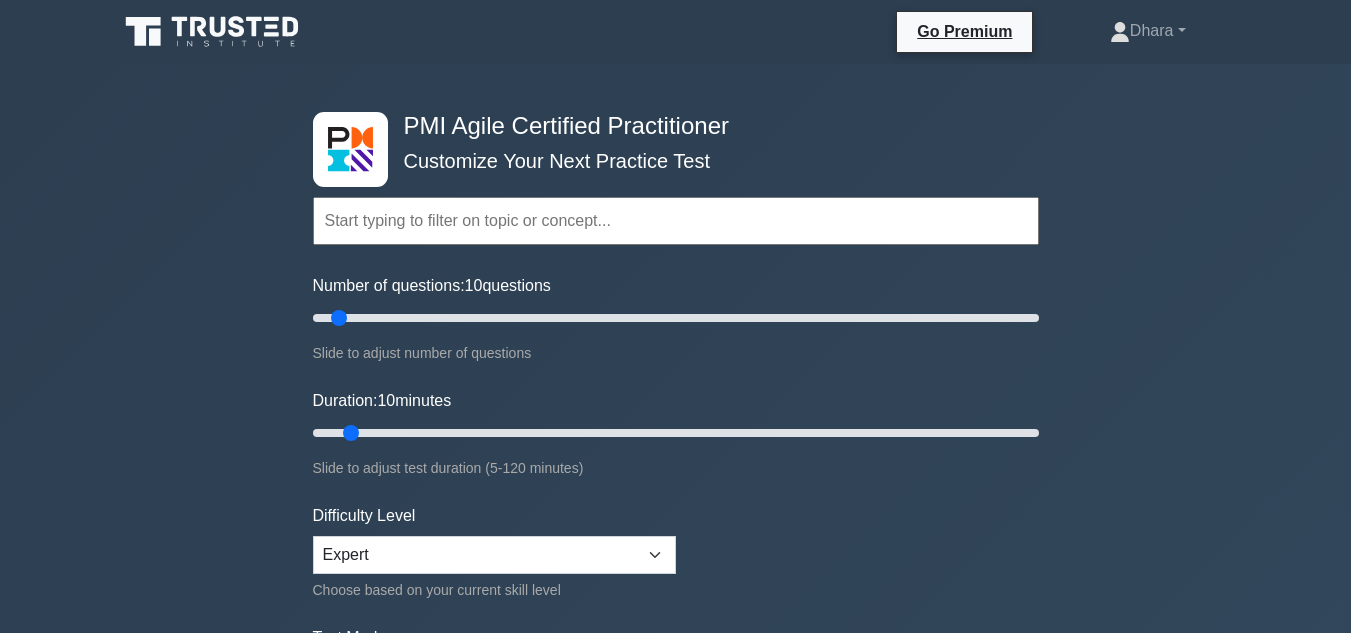 scroll, scrollTop: 0, scrollLeft: 0, axis: both 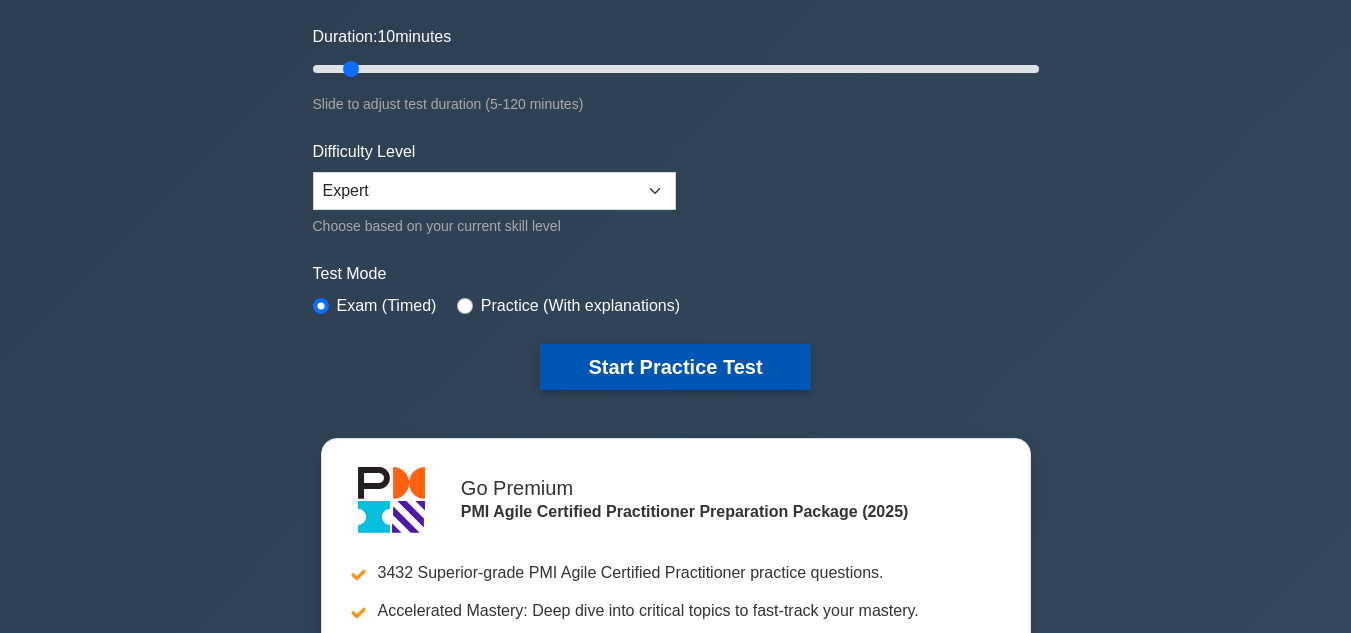 click on "Start Practice Test" at bounding box center [675, 367] 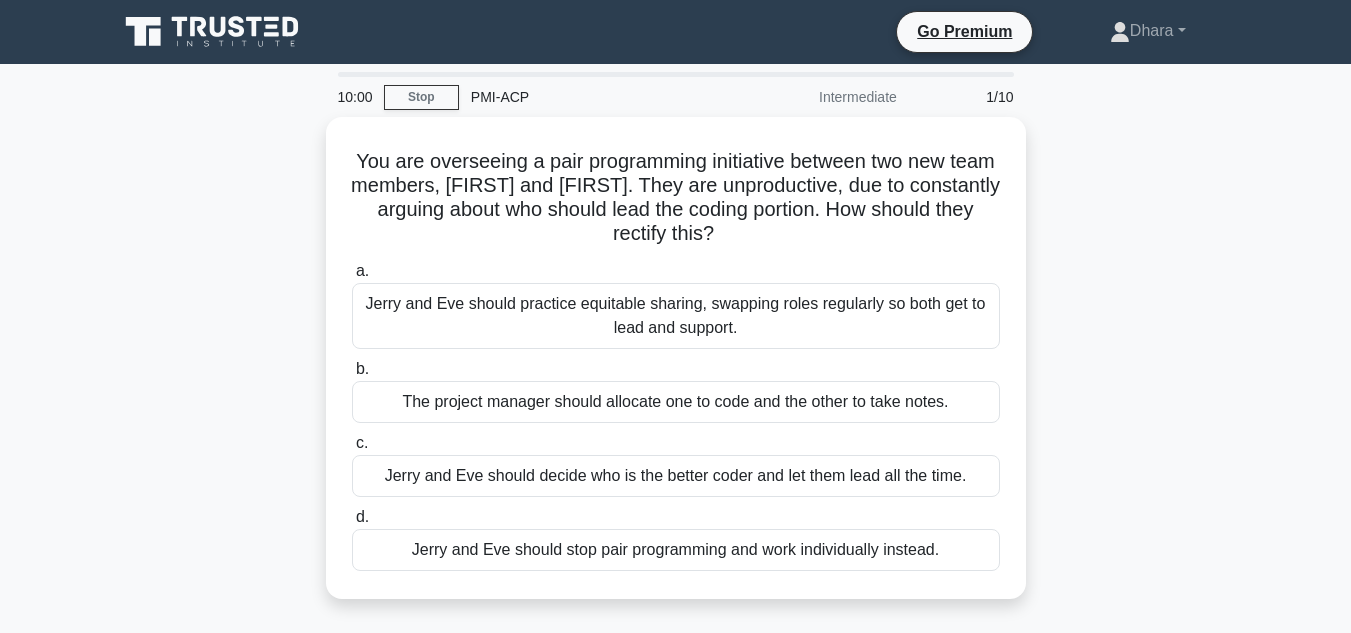 scroll, scrollTop: 0, scrollLeft: 0, axis: both 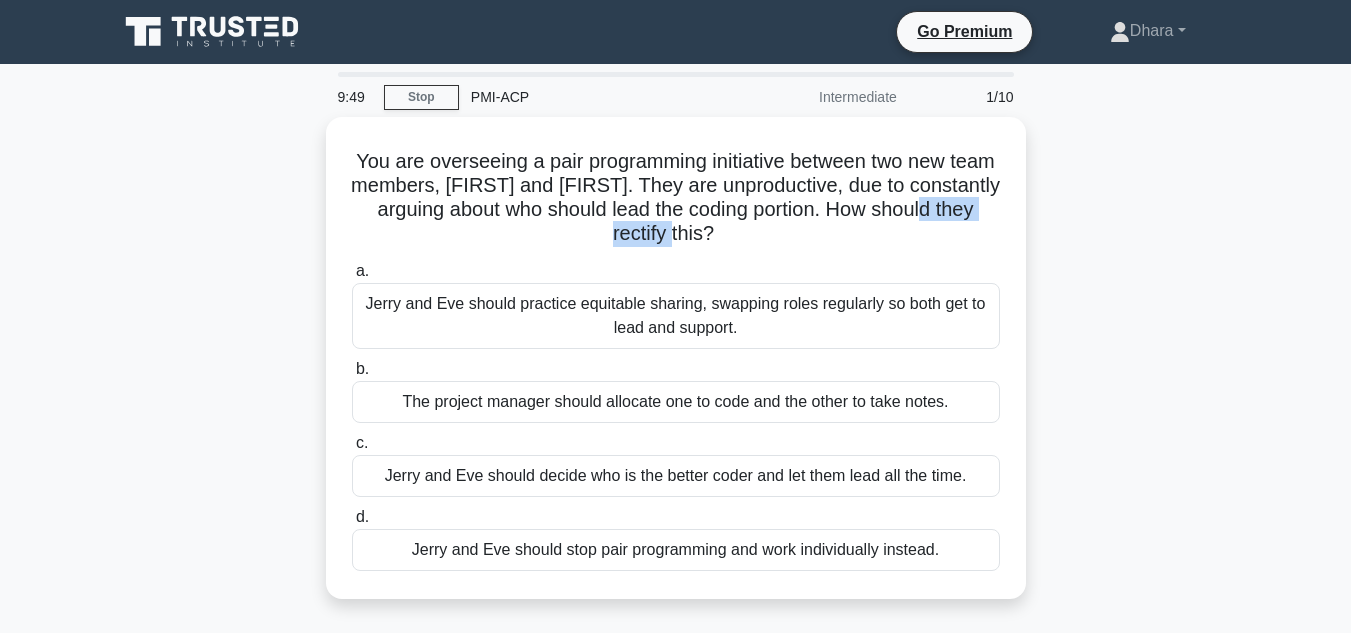 drag, startPoint x: 1350, startPoint y: 217, endPoint x: 1356, endPoint y: 250, distance: 33.54102 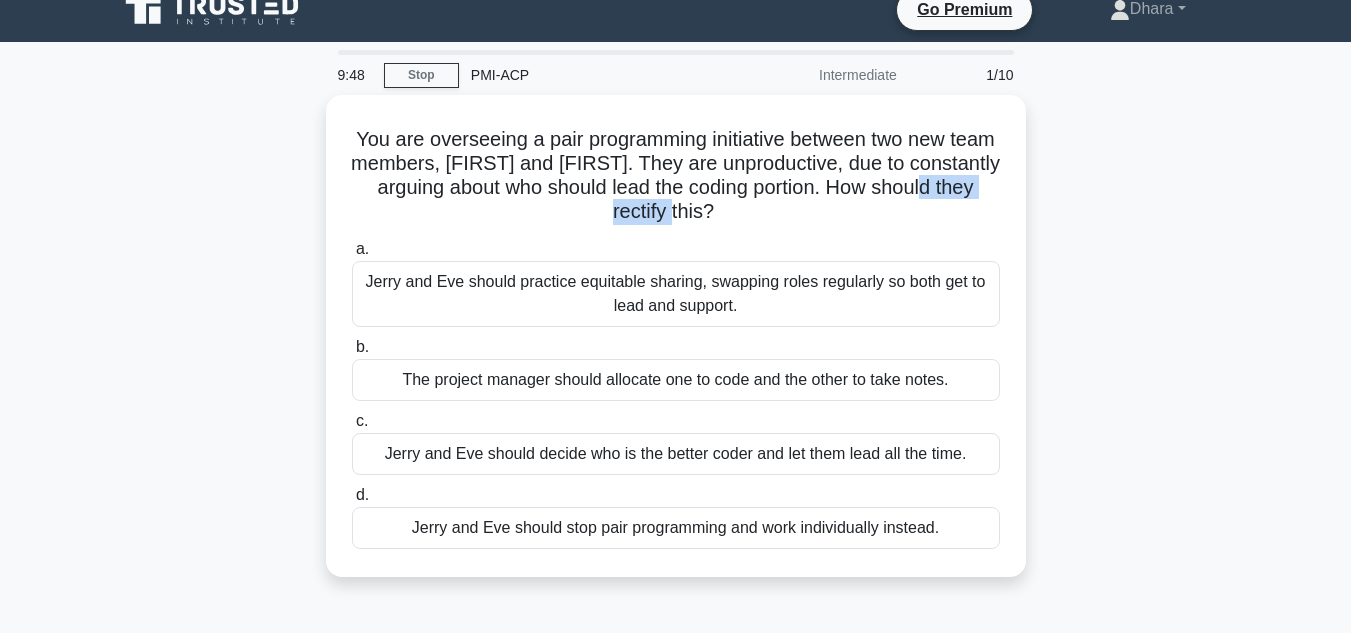 scroll, scrollTop: 69, scrollLeft: 0, axis: vertical 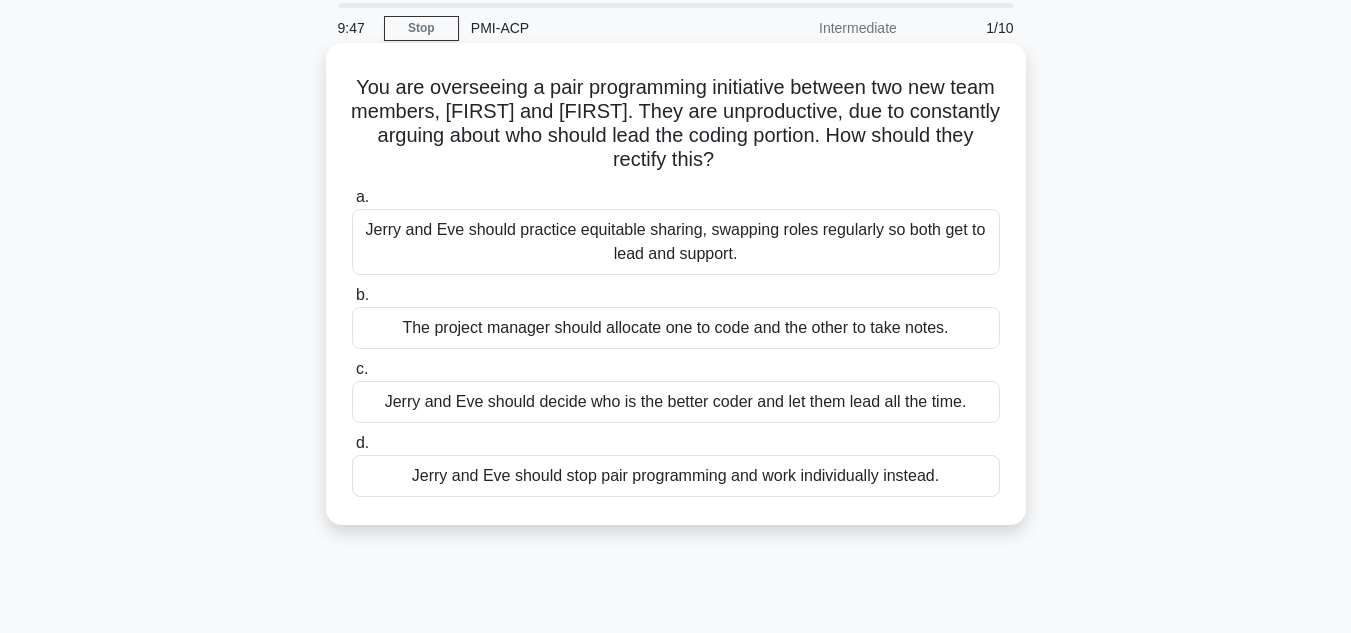 click on "Jerry and Eve should practice equitable sharing, swapping roles regularly so both get to lead and support." at bounding box center (676, 242) 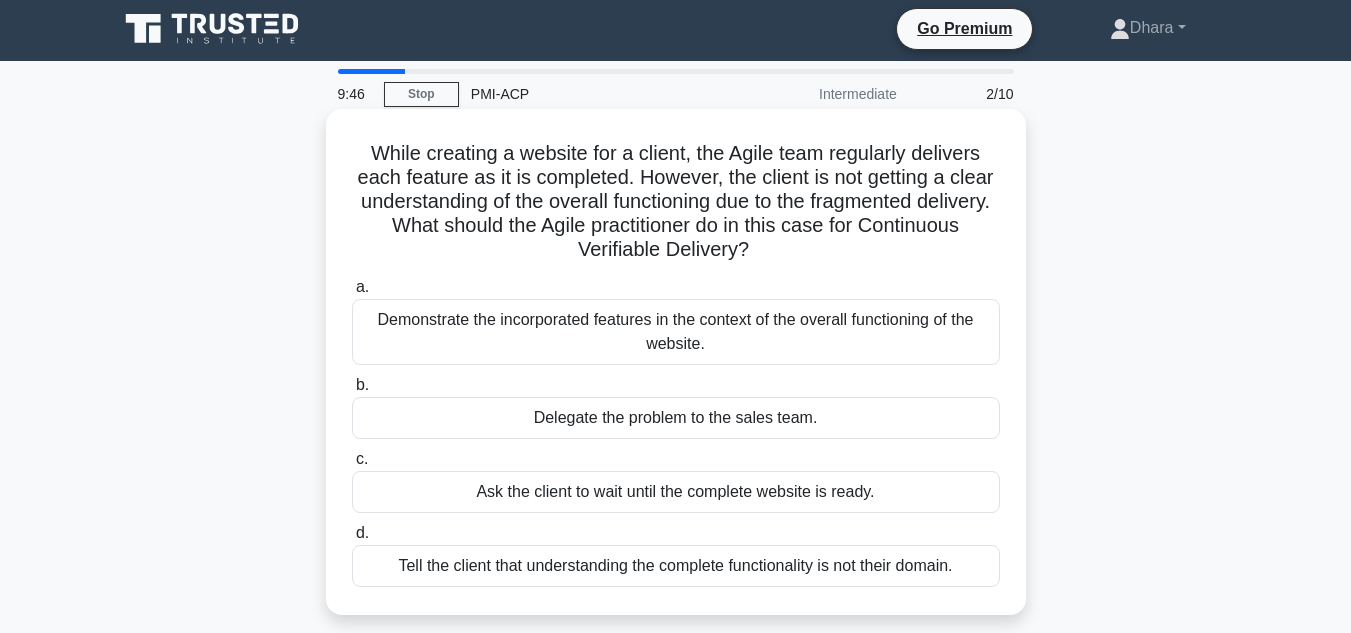 scroll, scrollTop: 0, scrollLeft: 0, axis: both 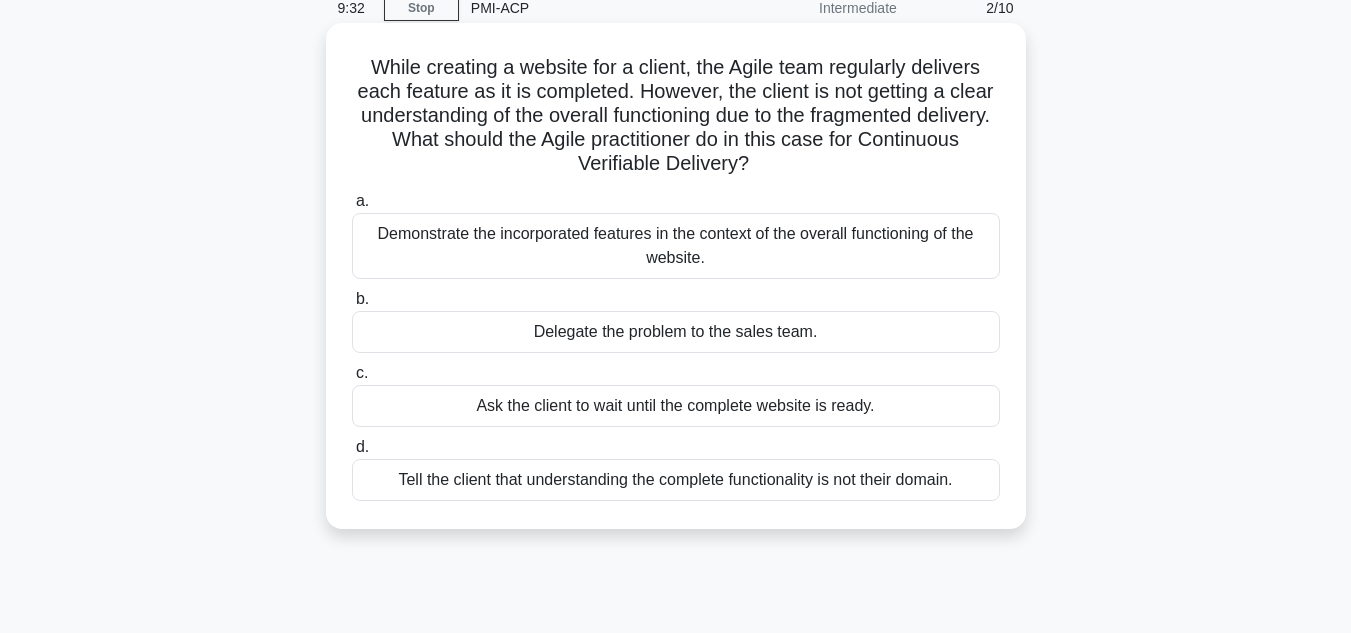 click on "Demonstrate the incorporated features in the context of the overall functioning of the website." at bounding box center (676, 246) 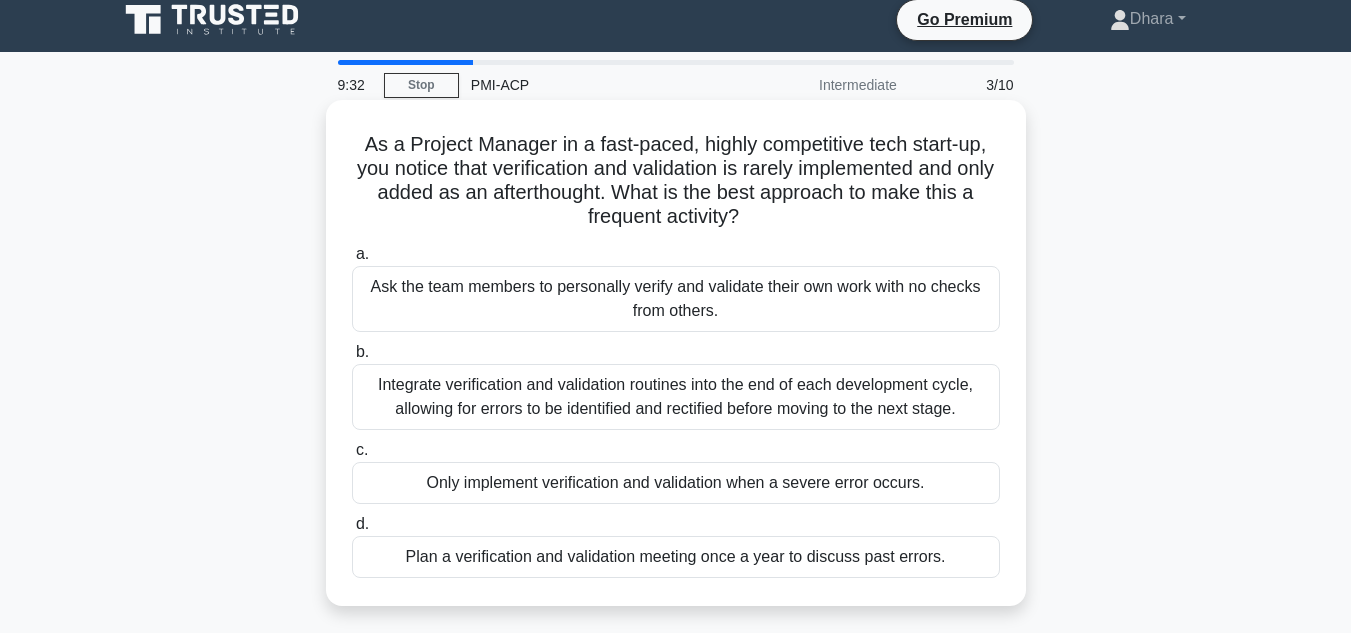 scroll, scrollTop: 0, scrollLeft: 0, axis: both 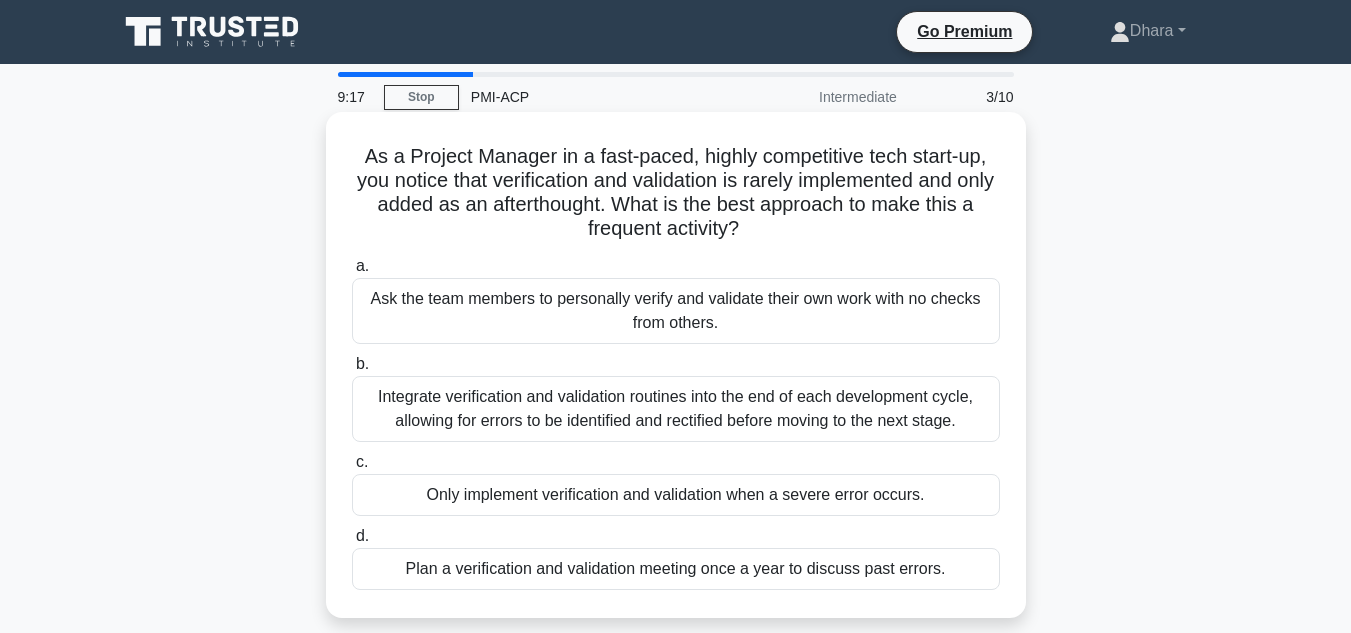 click on "Integrate verification and validation routines into the end of each development cycle, allowing for errors to be identified and rectified before moving to the next stage." at bounding box center (676, 409) 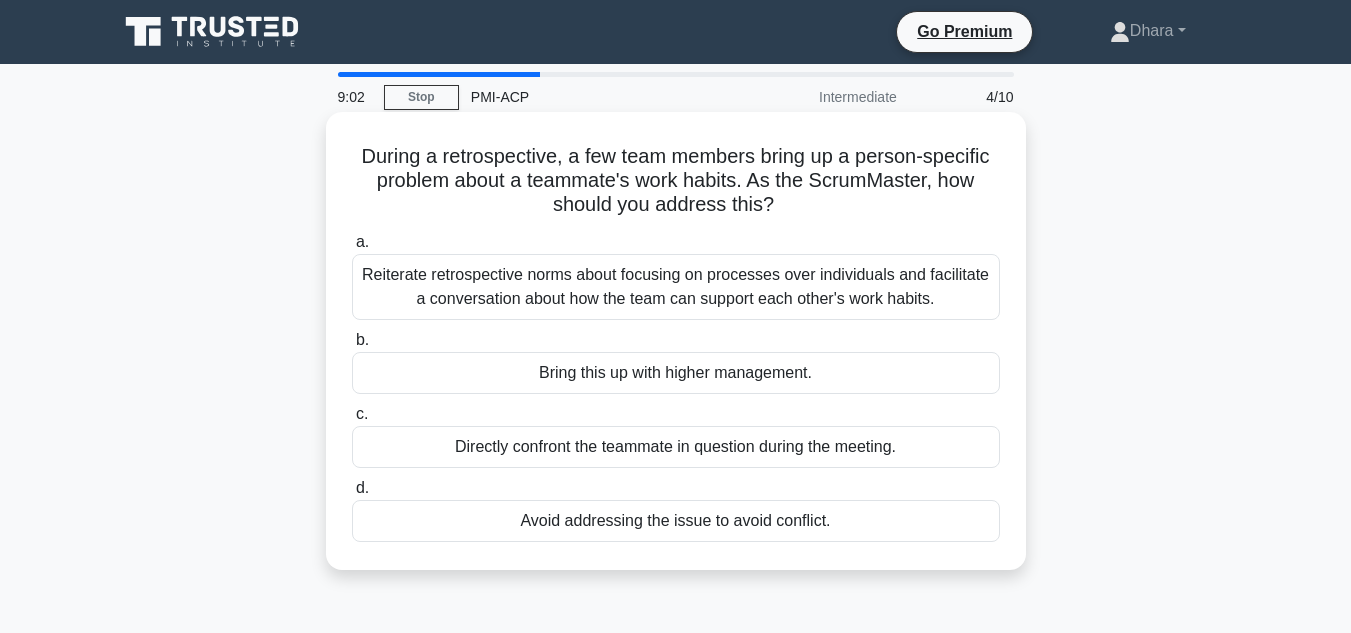 click on "Reiterate retrospective norms about focusing on processes over individuals and facilitate a conversation about how the team can support each other's work habits." at bounding box center [676, 287] 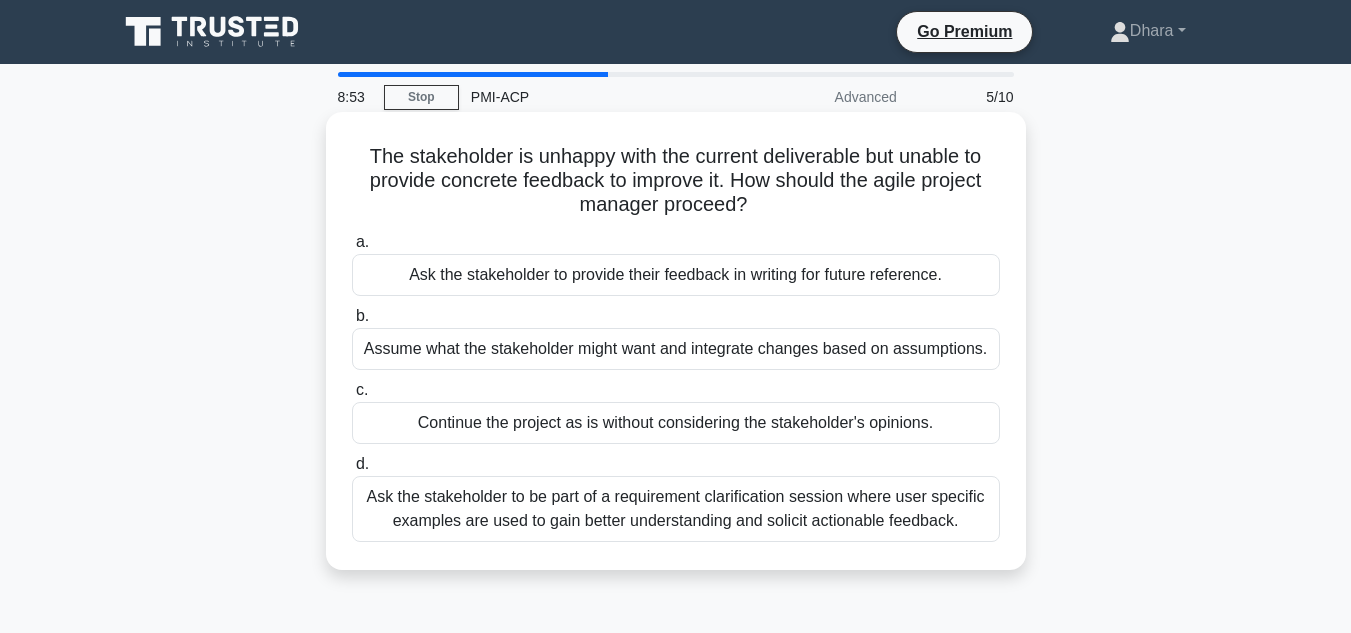 click on "Ask the stakeholder to be part of a requirement clarification session where user specific examples are used to gain better understanding and solicit actionable feedback." at bounding box center (676, 509) 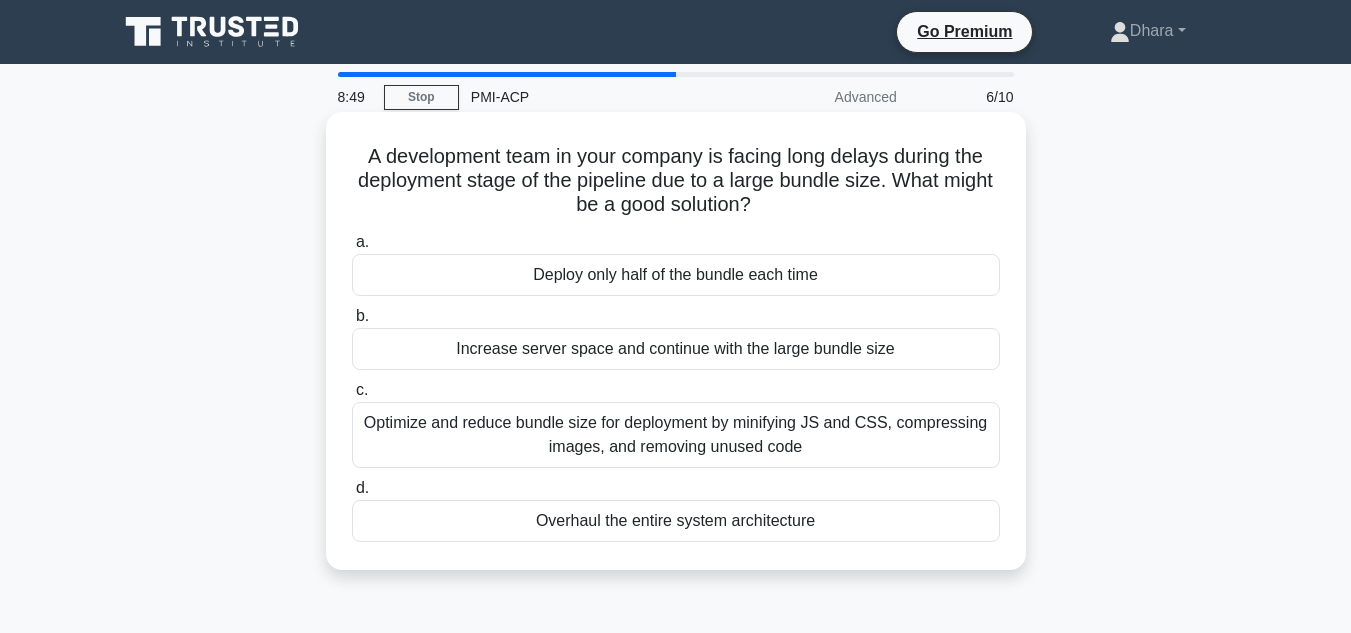 click on "Optimize and reduce bundle size for deployment by minifying JS and CSS, compressing images, and removing unused code" at bounding box center (676, 435) 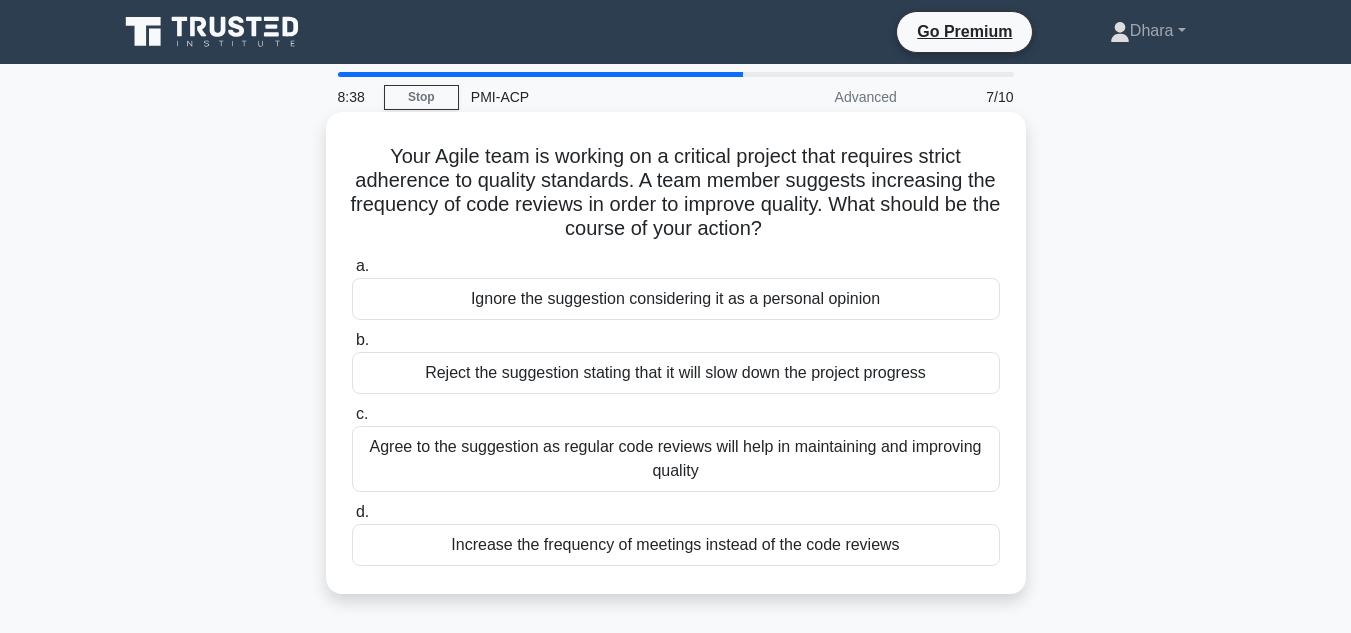 click on "Agree to the suggestion as regular code reviews will help in maintaining and improving quality" at bounding box center (676, 459) 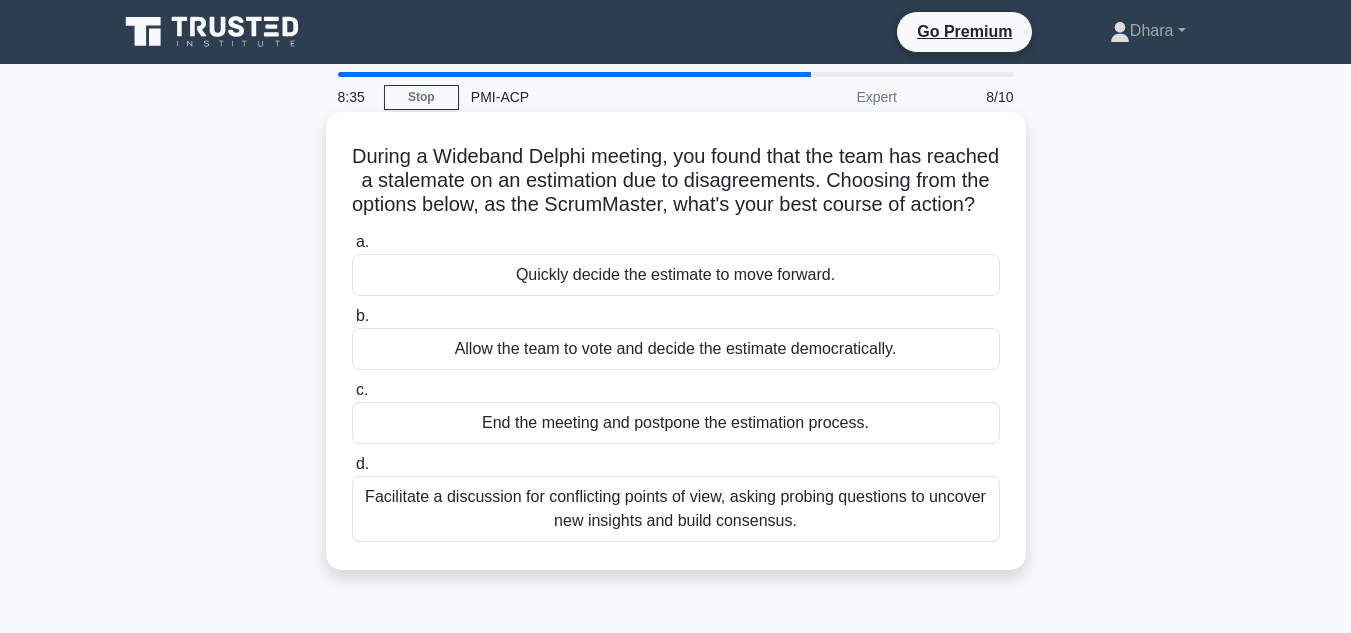 click on "Facilitate a discussion for conflicting points of view, asking probing questions to uncover new insights and build consensus." at bounding box center [676, 509] 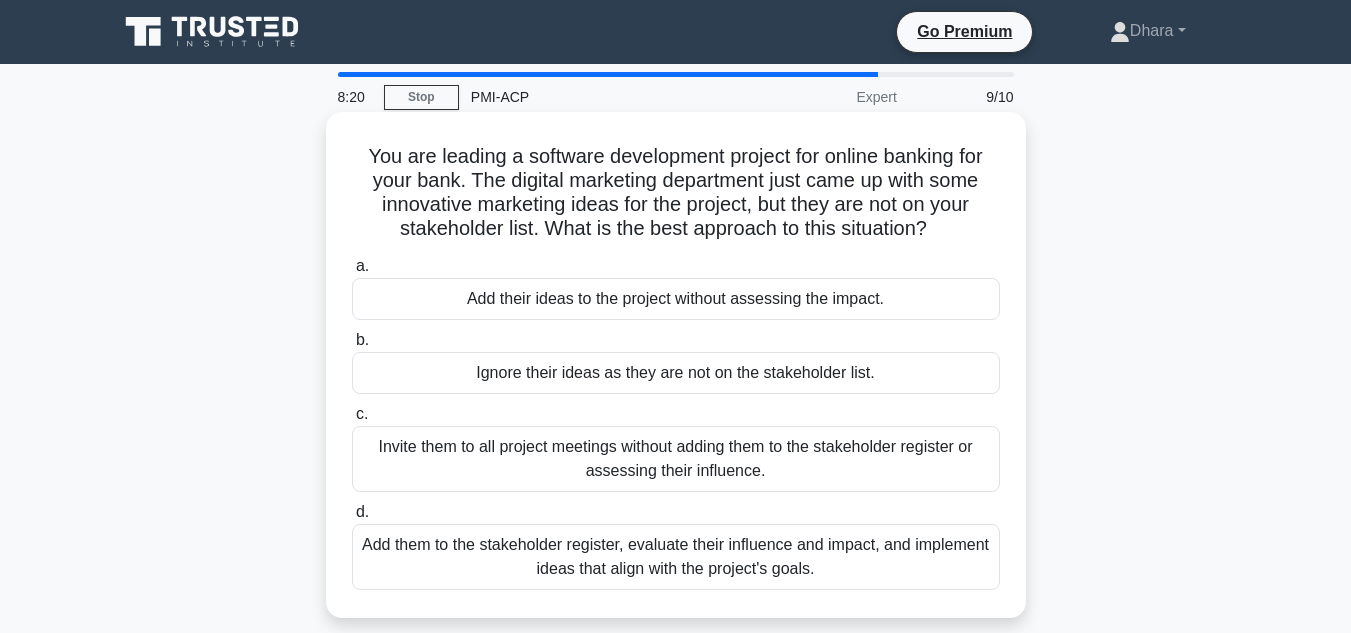 click on "Add them to the stakeholder register, evaluate their influence and impact, and implement ideas that align with the project's goals." at bounding box center (676, 557) 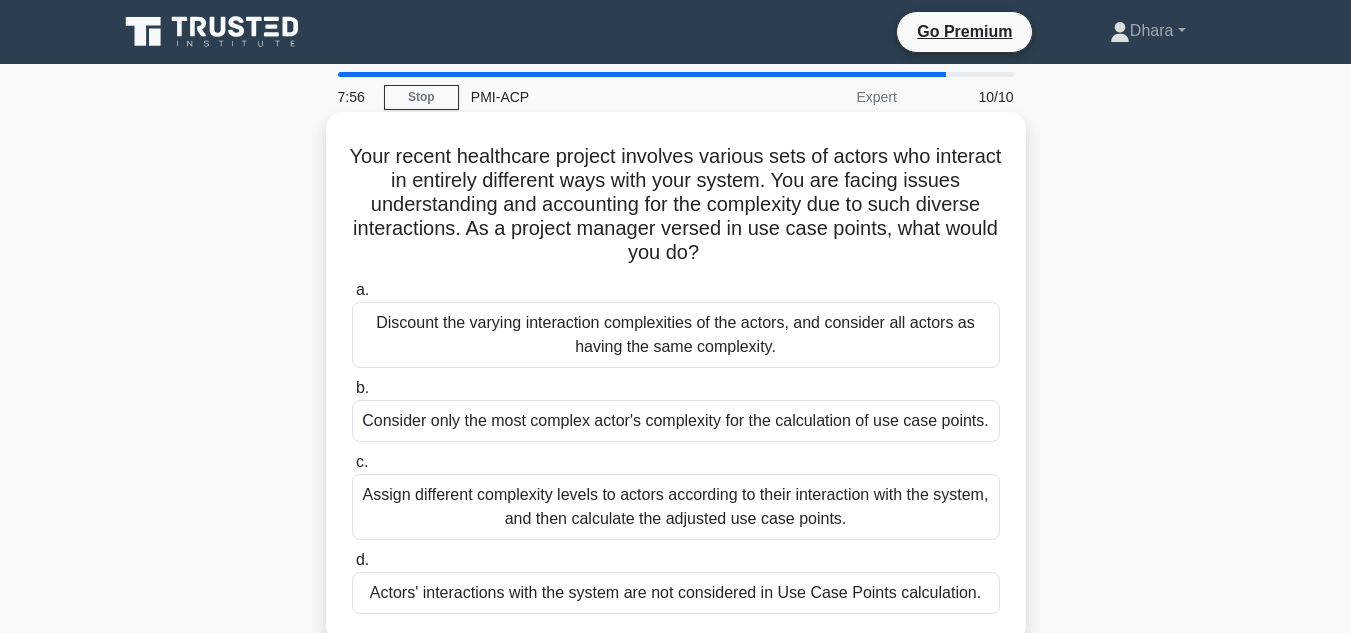 click on "Assign different complexity levels to actors according to their interaction with the system, and then calculate the adjusted use case points." at bounding box center (676, 507) 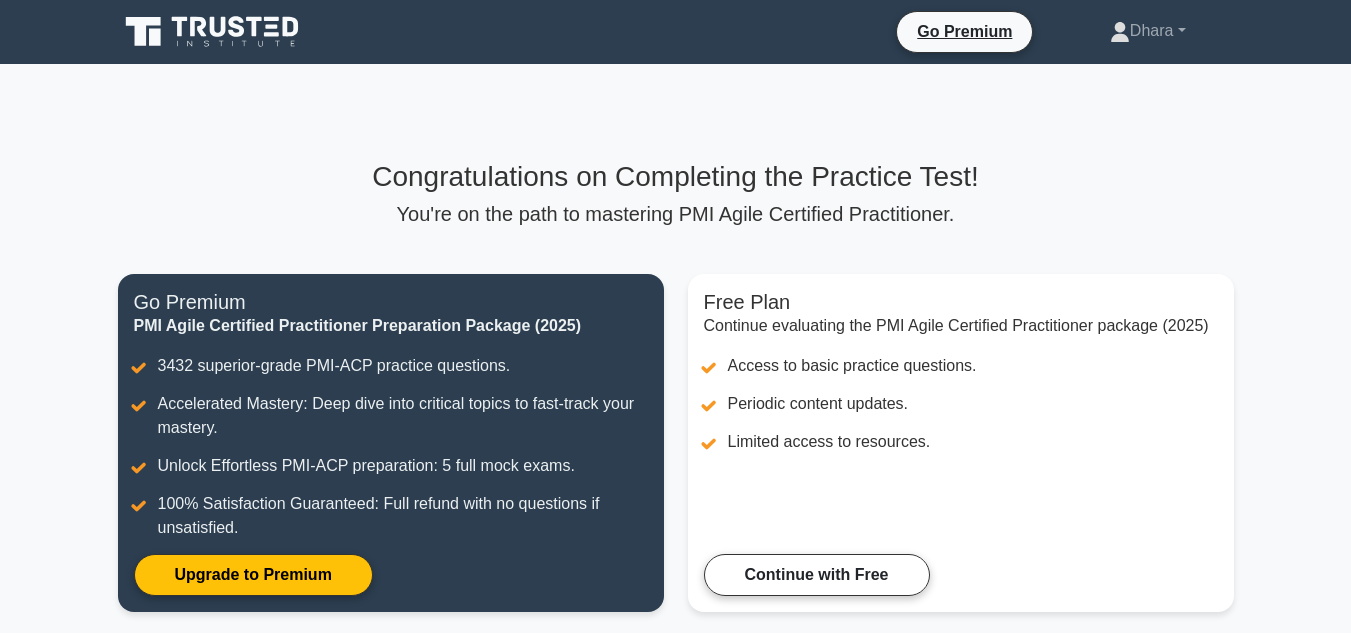 scroll, scrollTop: 0, scrollLeft: 0, axis: both 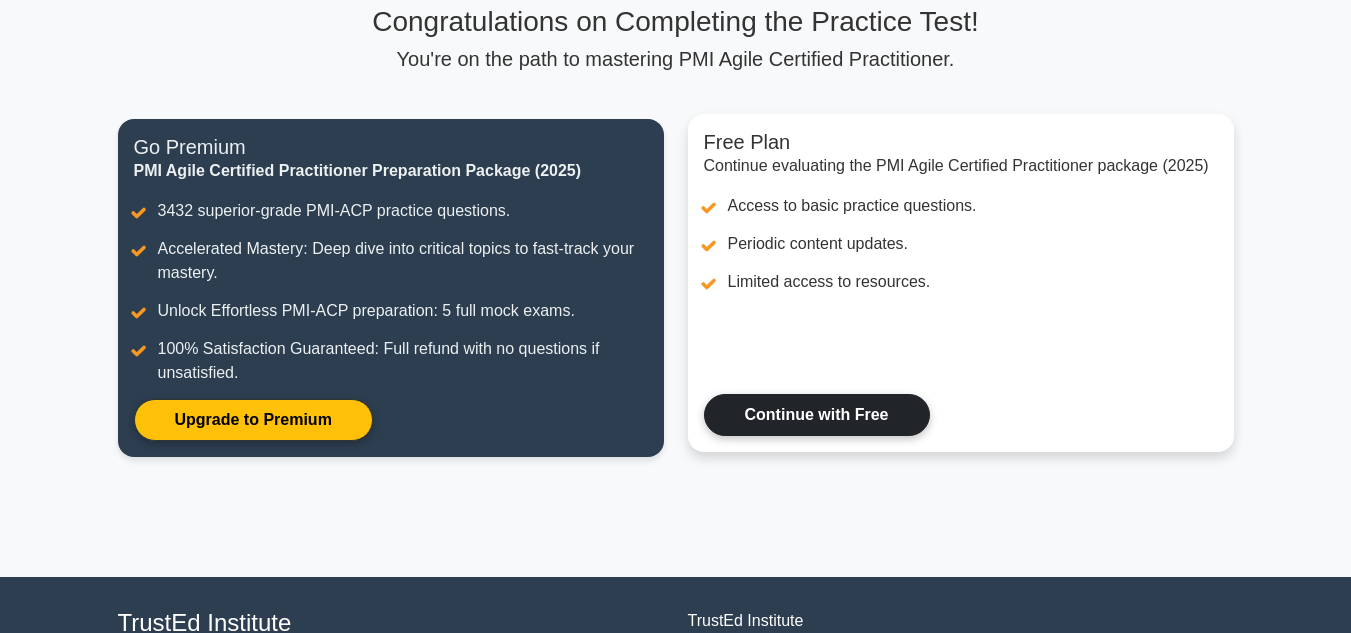 click on "Continue with Free" at bounding box center (817, 415) 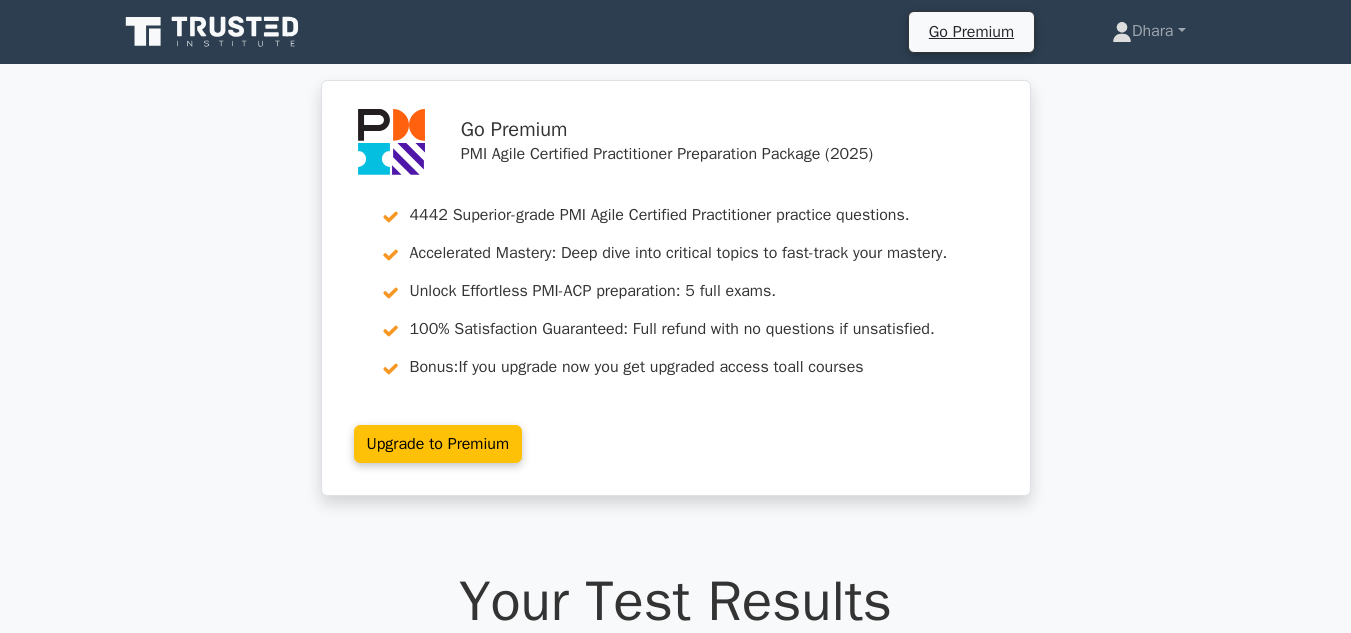 scroll, scrollTop: 0, scrollLeft: 0, axis: both 